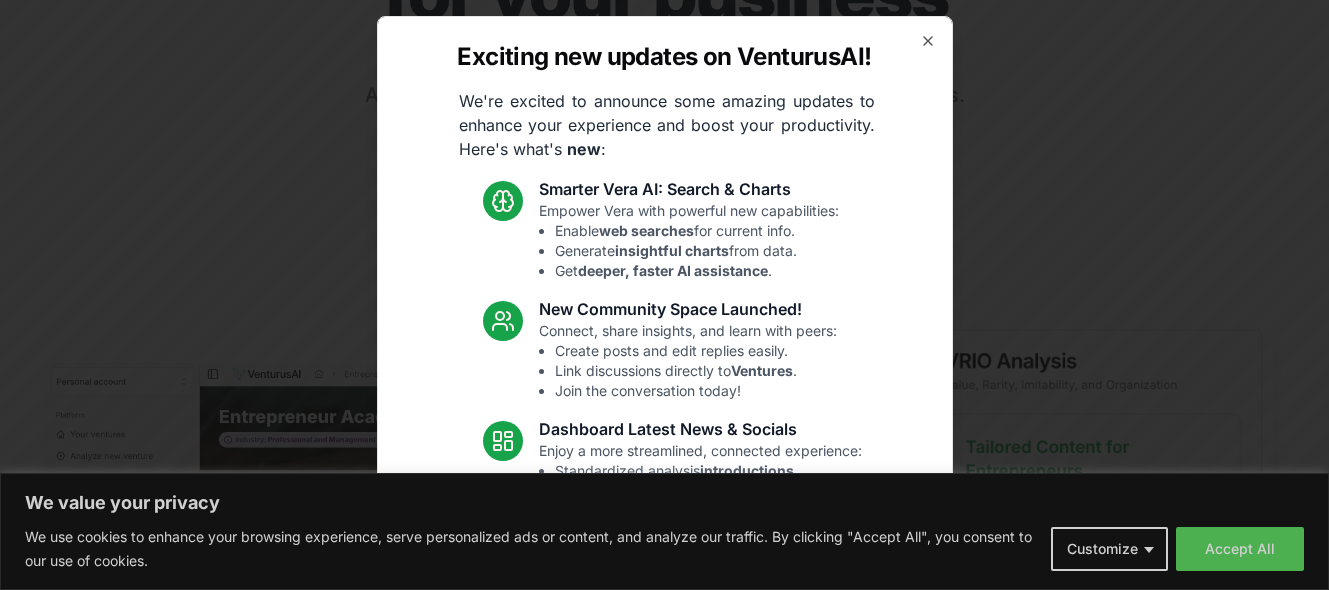 scroll, scrollTop: 305, scrollLeft: 0, axis: vertical 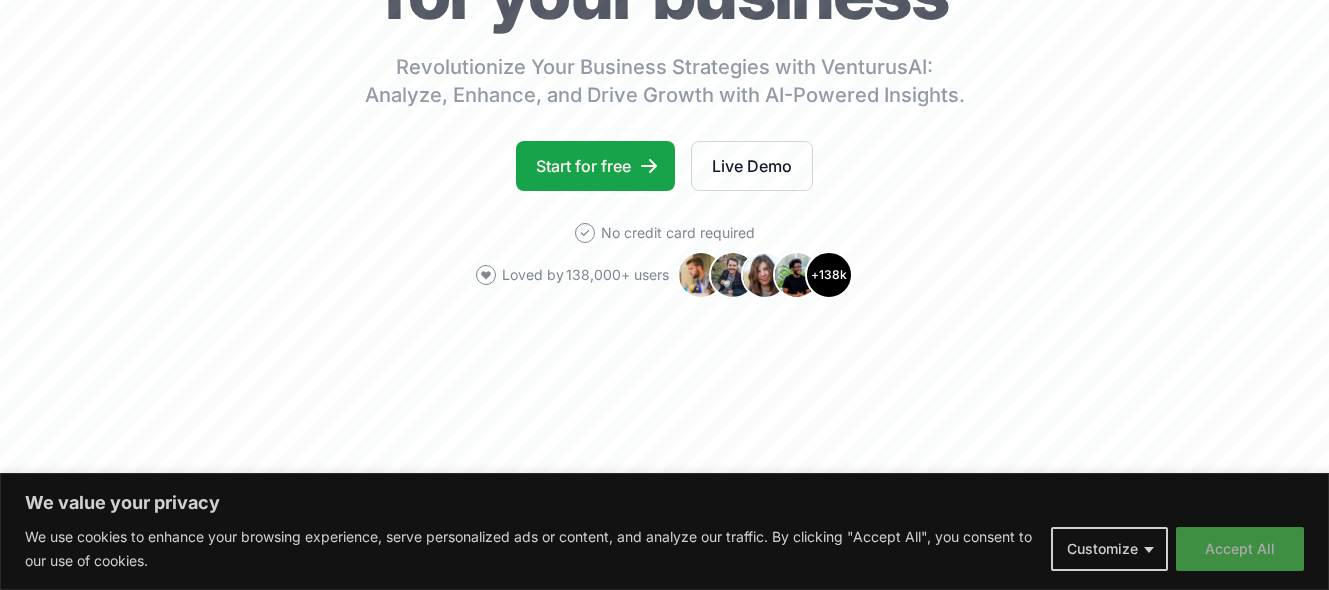 click on "Accept All" at bounding box center [1240, 549] 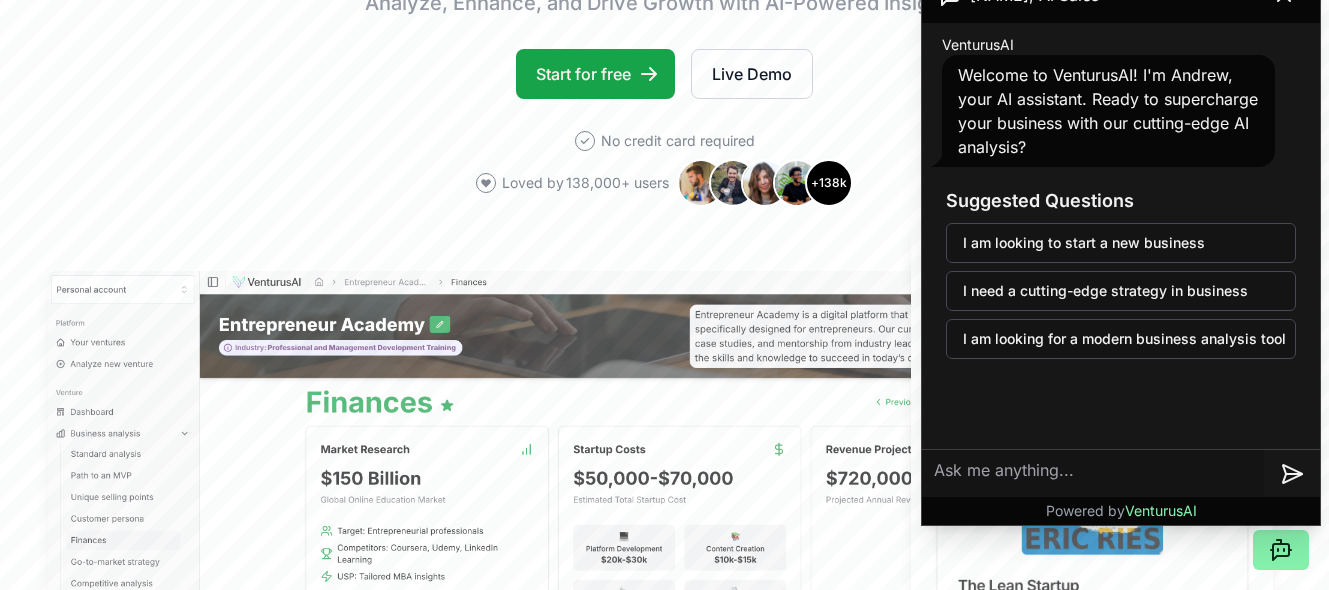 scroll, scrollTop: 388, scrollLeft: 0, axis: vertical 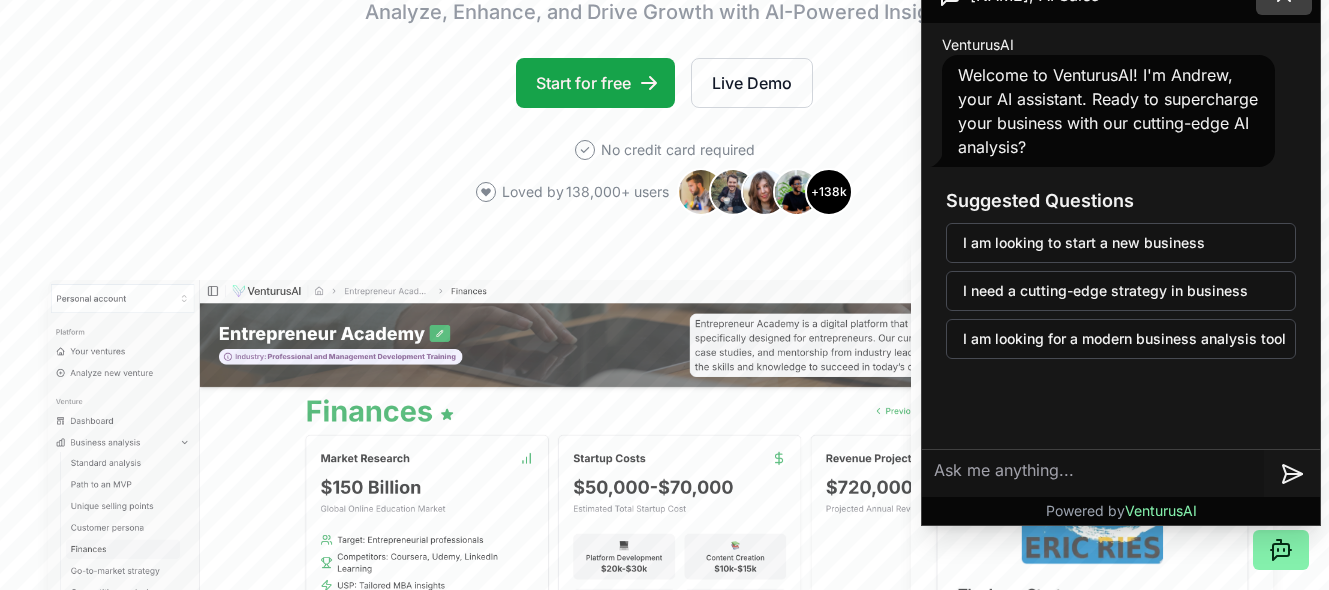 click 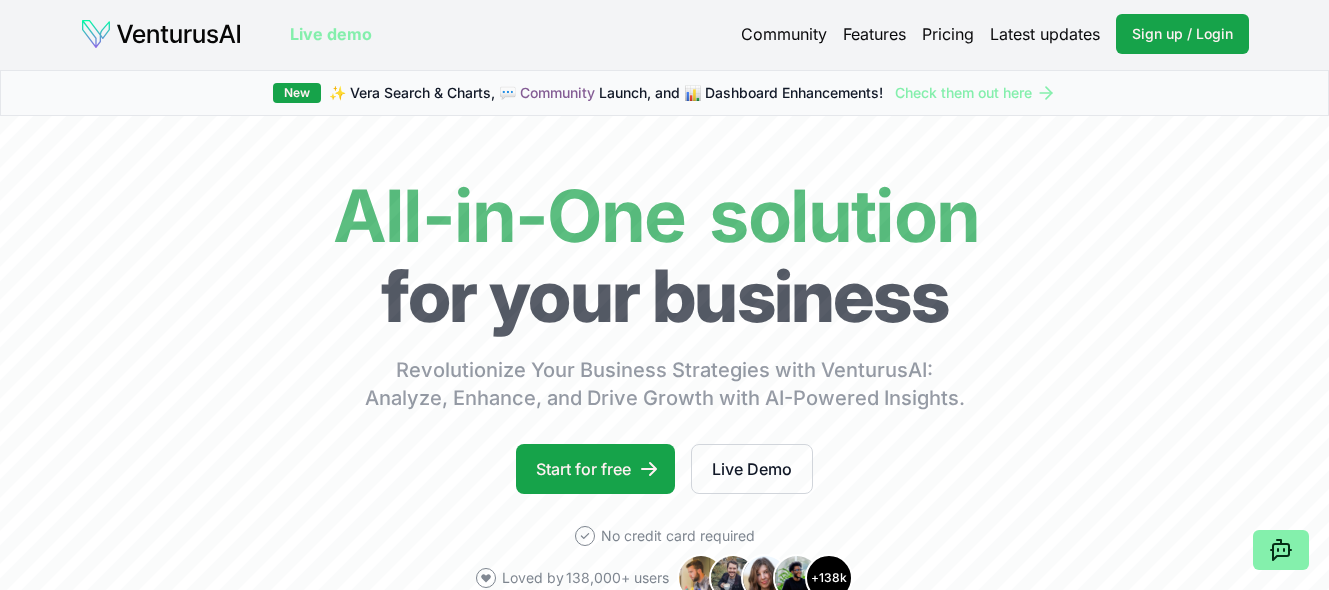 scroll, scrollTop: 0, scrollLeft: 0, axis: both 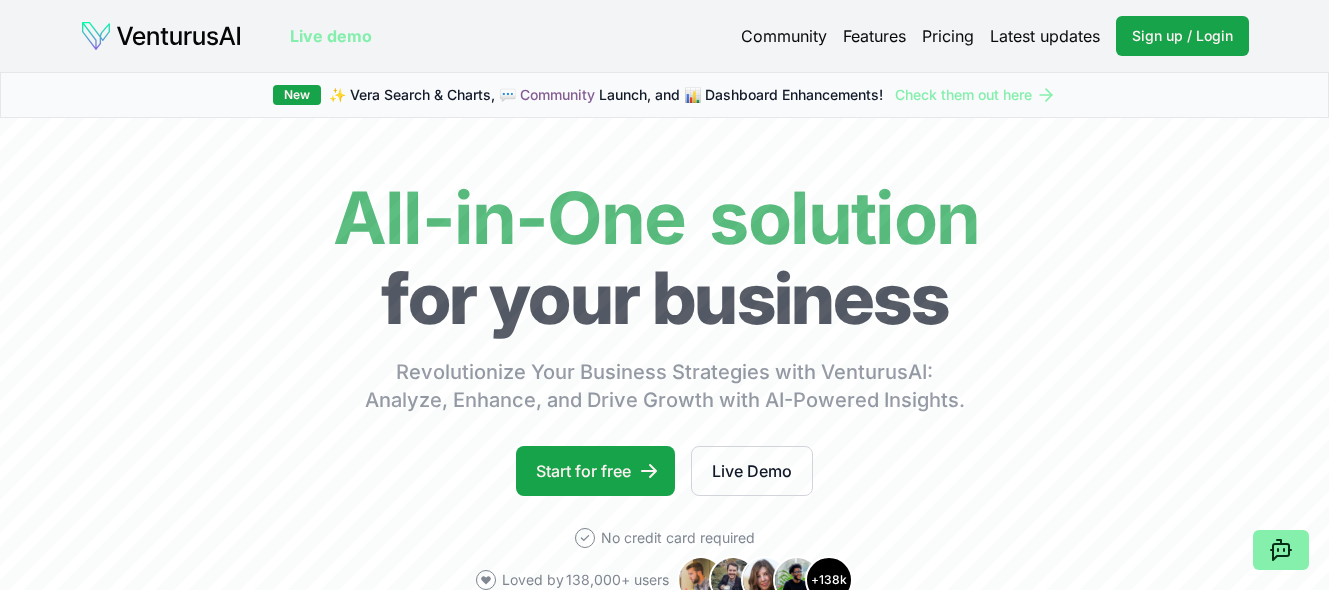 click on "Pricing" at bounding box center (948, 36) 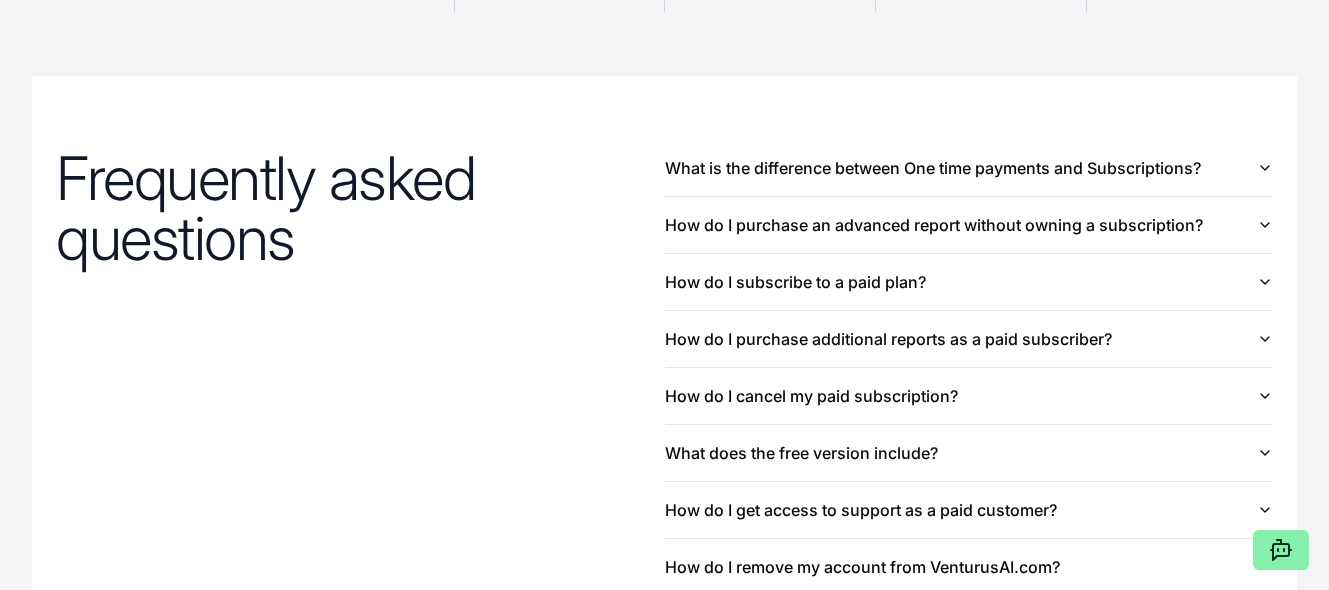 scroll, scrollTop: 2197, scrollLeft: 0, axis: vertical 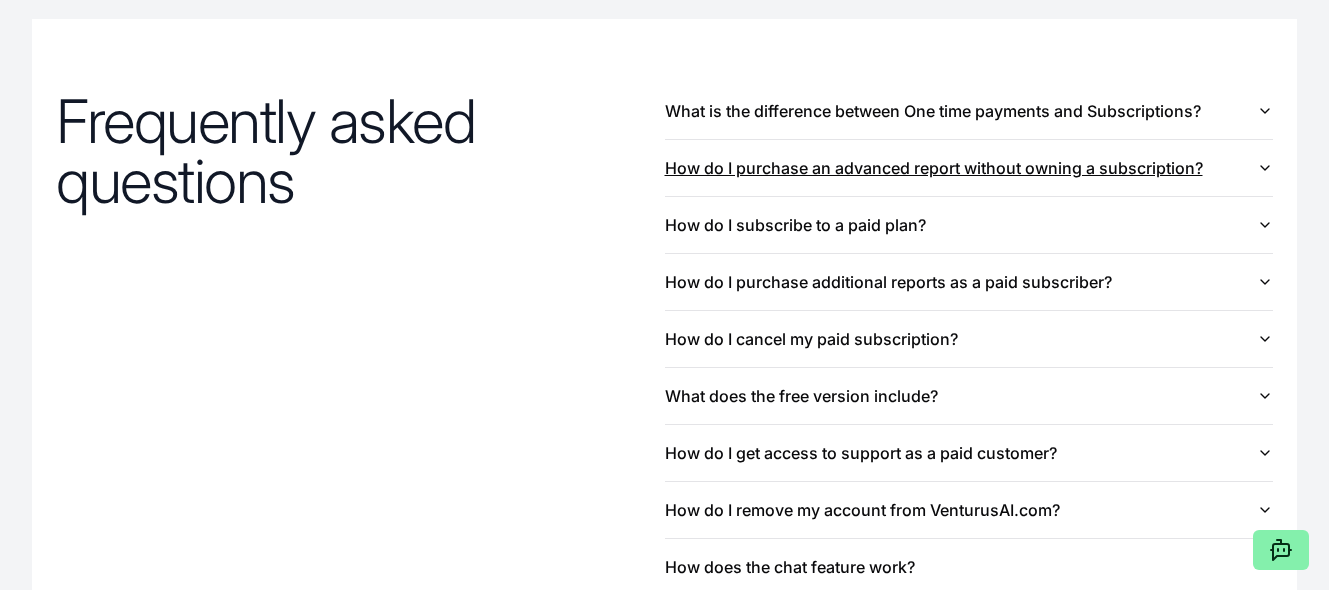 click 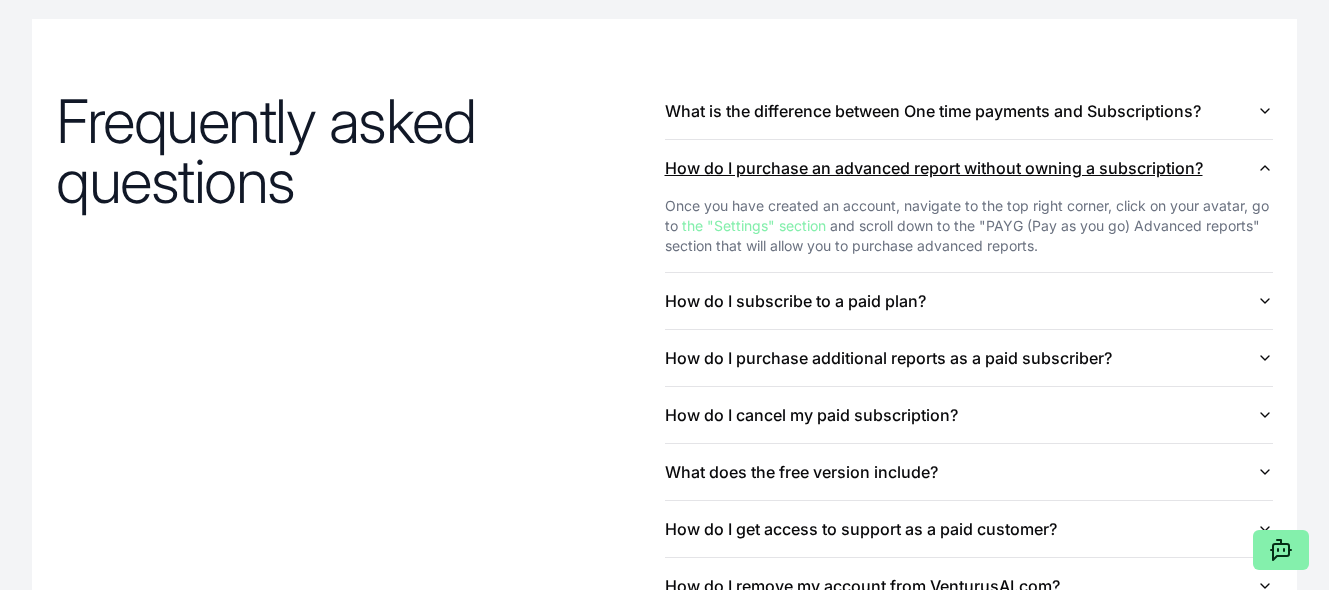click 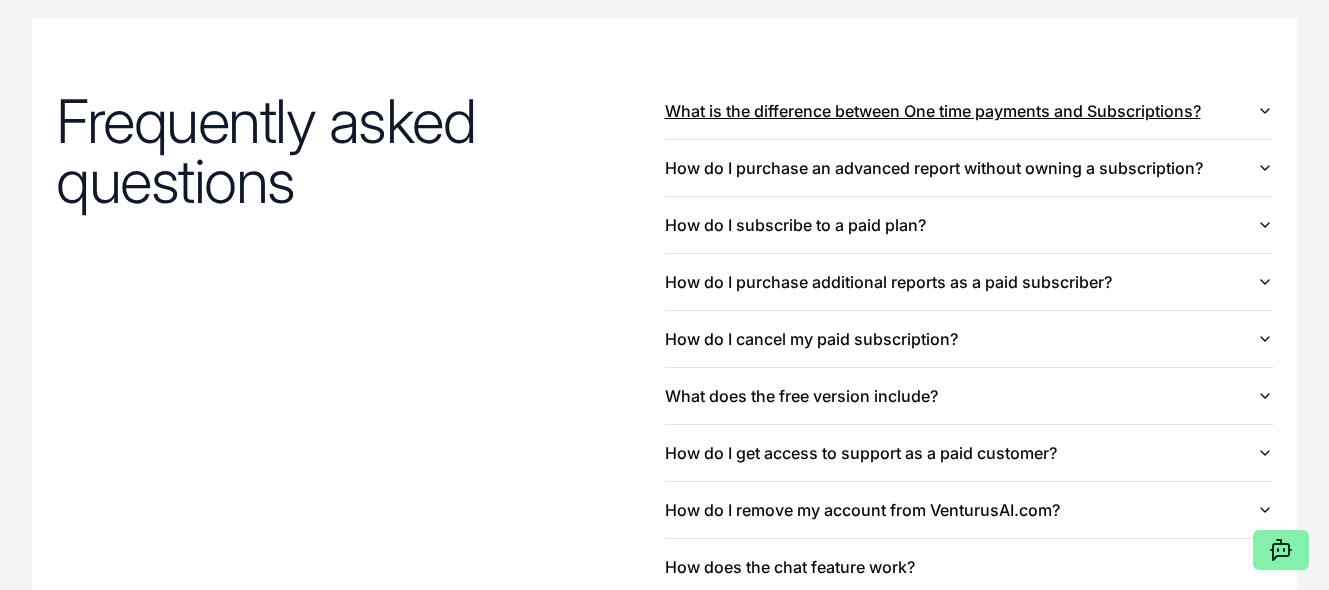 click 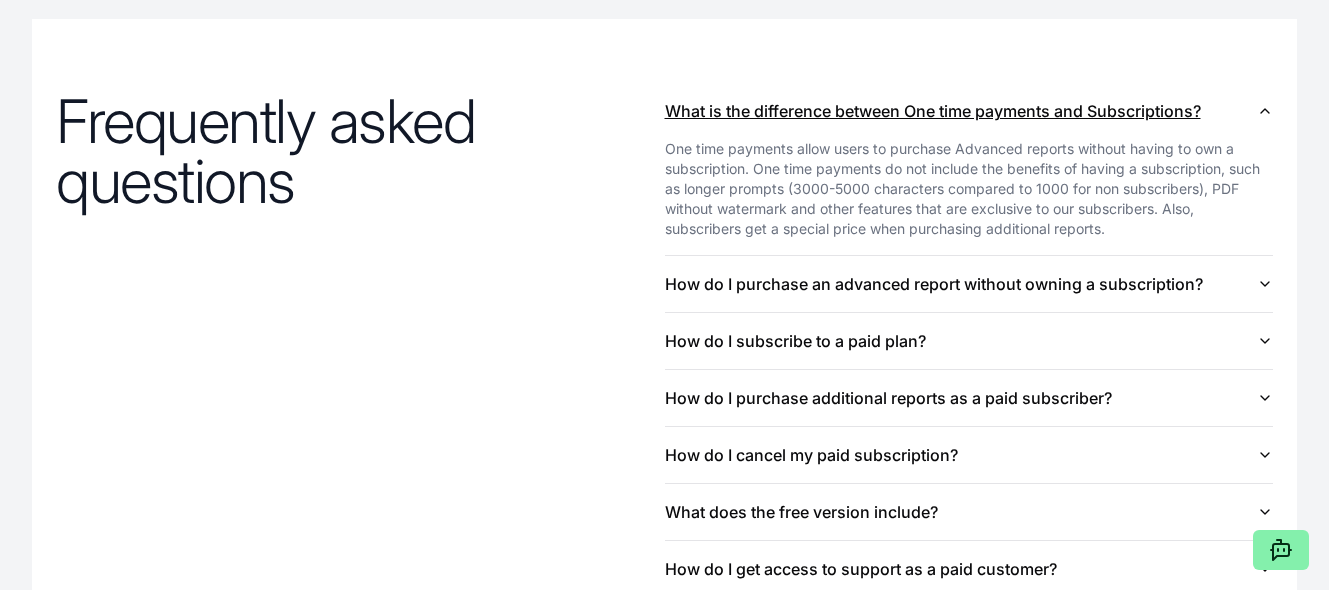 click 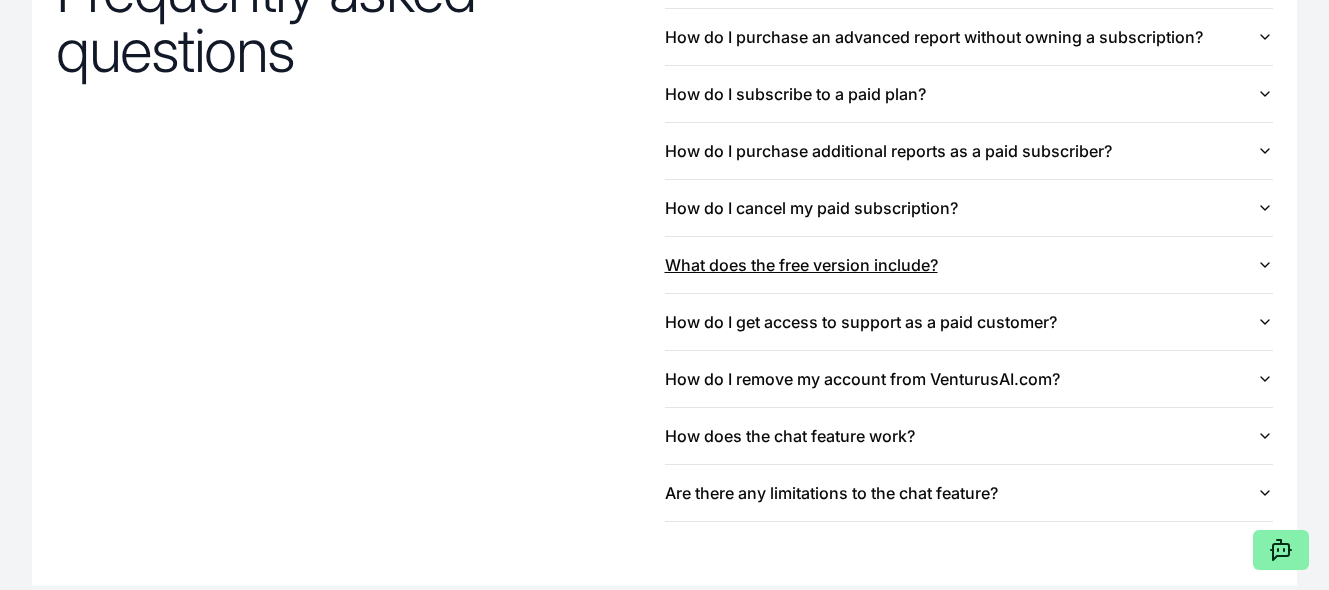scroll, scrollTop: 2330, scrollLeft: 0, axis: vertical 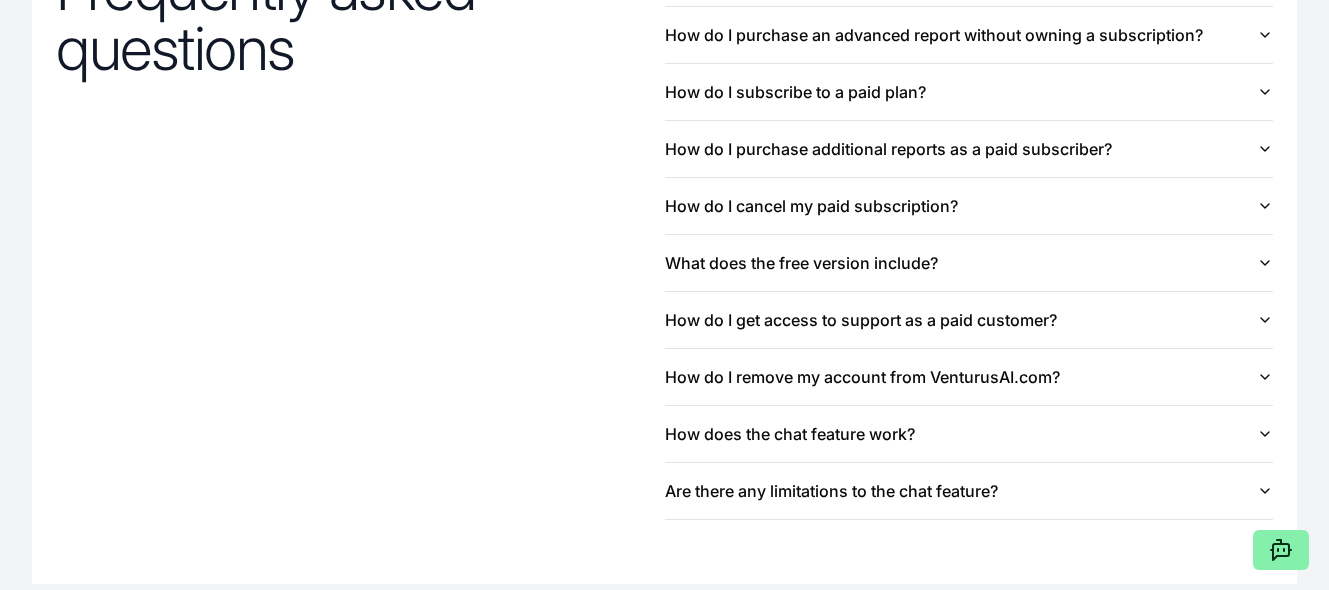 click on "What does the free version include?" at bounding box center (969, 263) 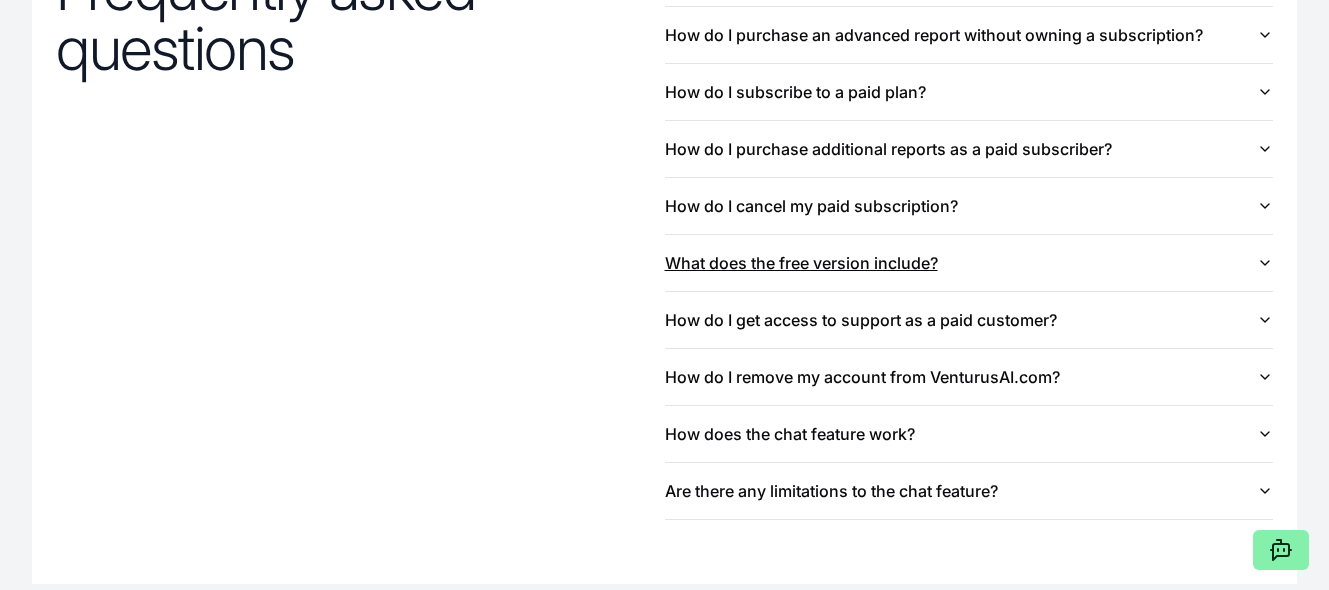 click on "What does the free version include?" at bounding box center (969, 263) 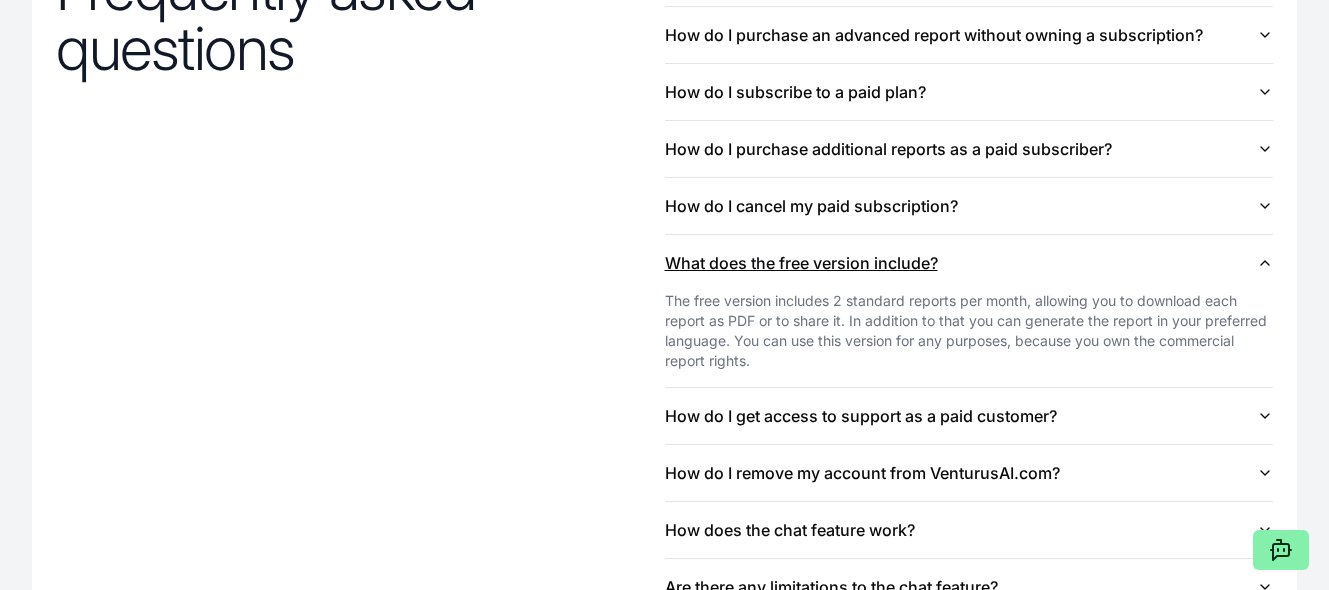 click on "What does the free version include?" at bounding box center [969, 263] 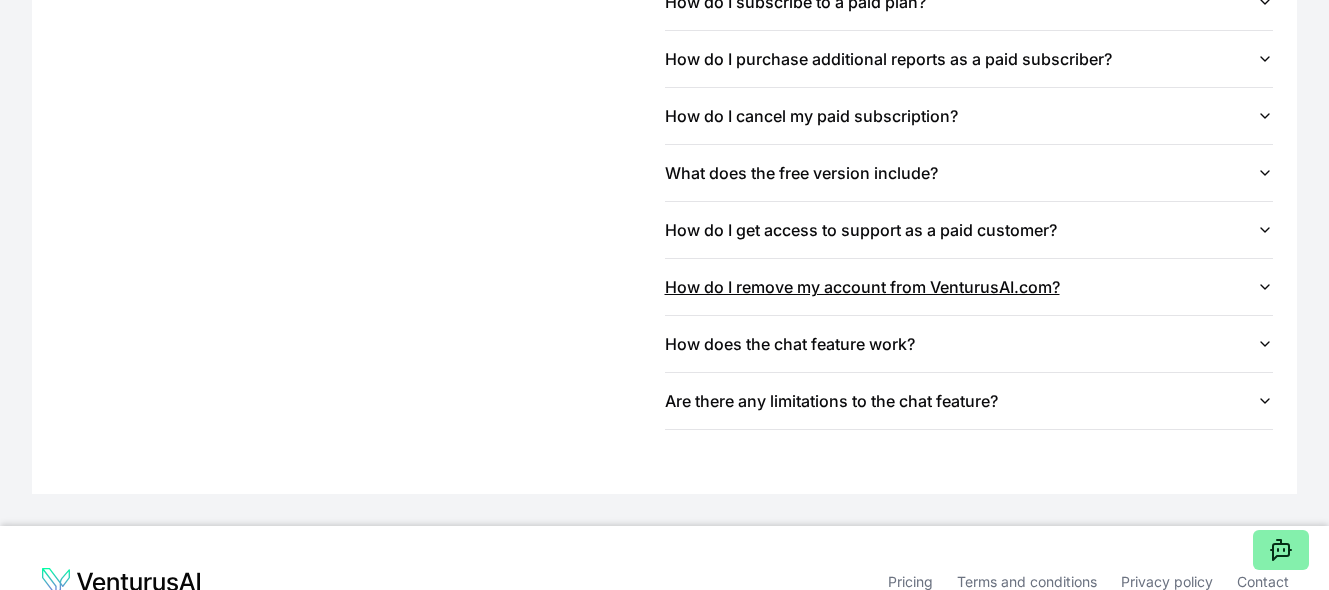 scroll, scrollTop: 2421, scrollLeft: 0, axis: vertical 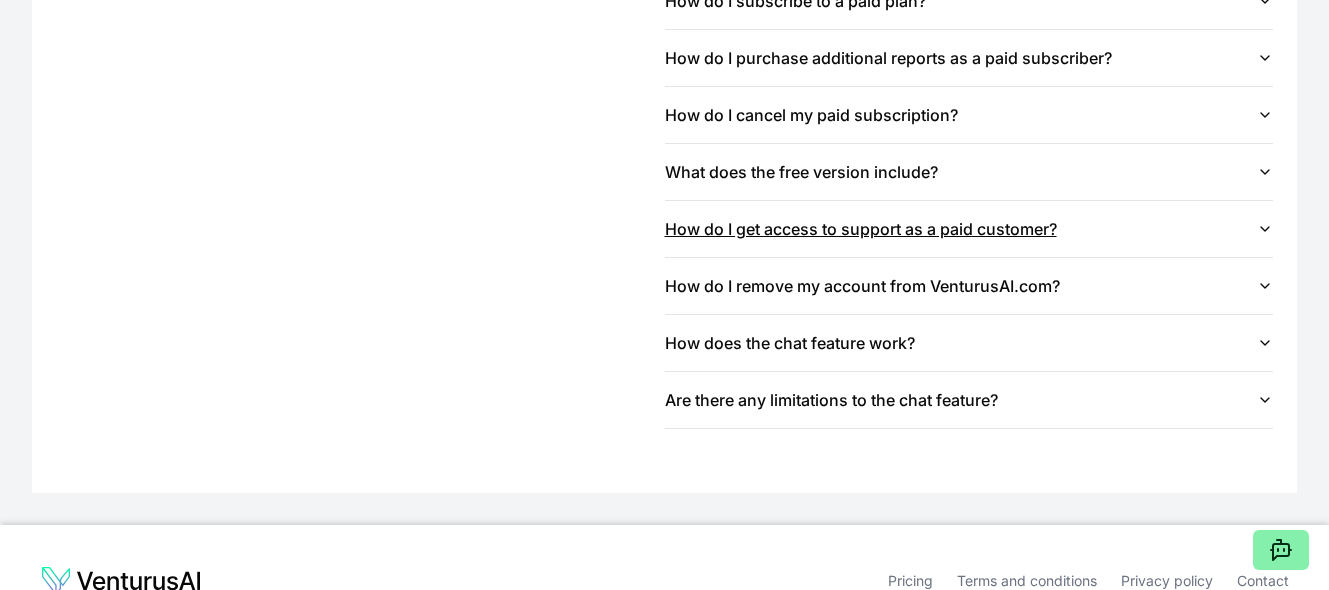 click on "How do I get access to support as a paid customer?" at bounding box center [969, 229] 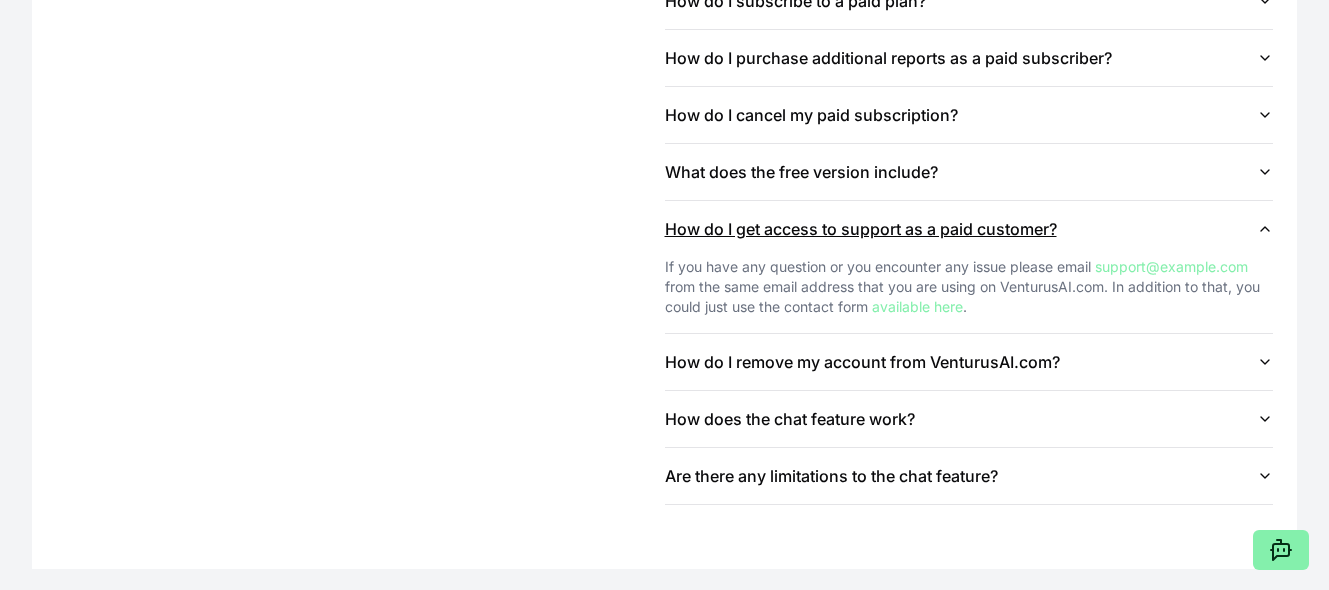 click on "How do I get access to support as a paid customer?" at bounding box center [969, 229] 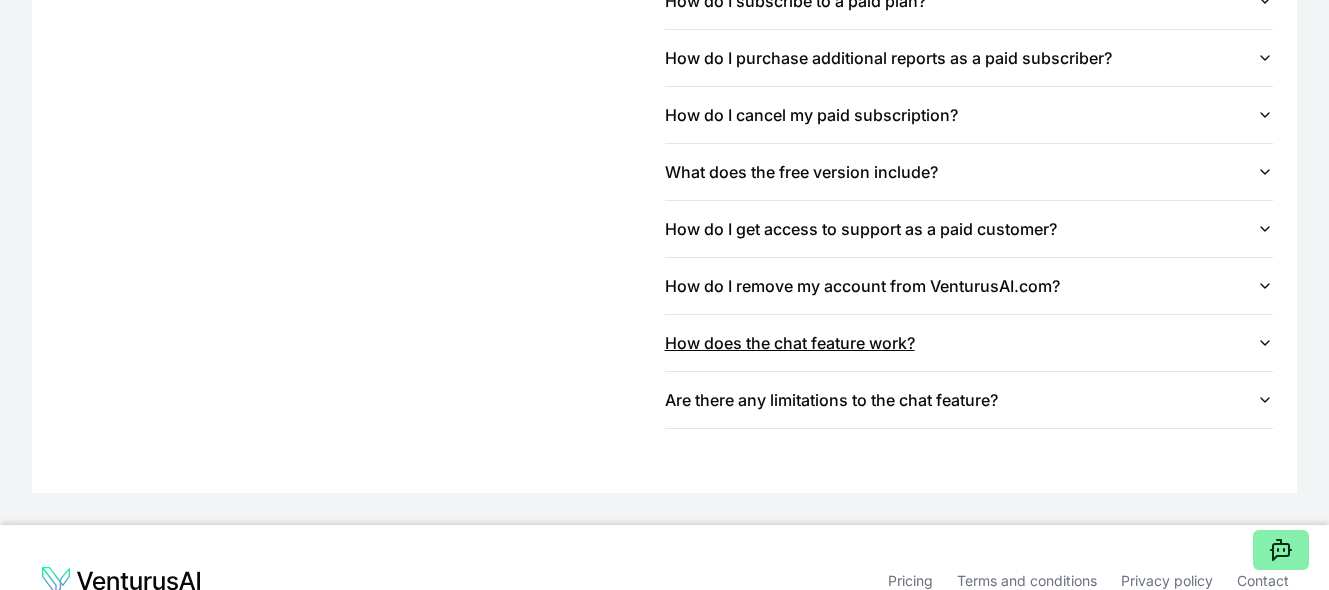 click on "How does the chat feature work?" at bounding box center (969, 343) 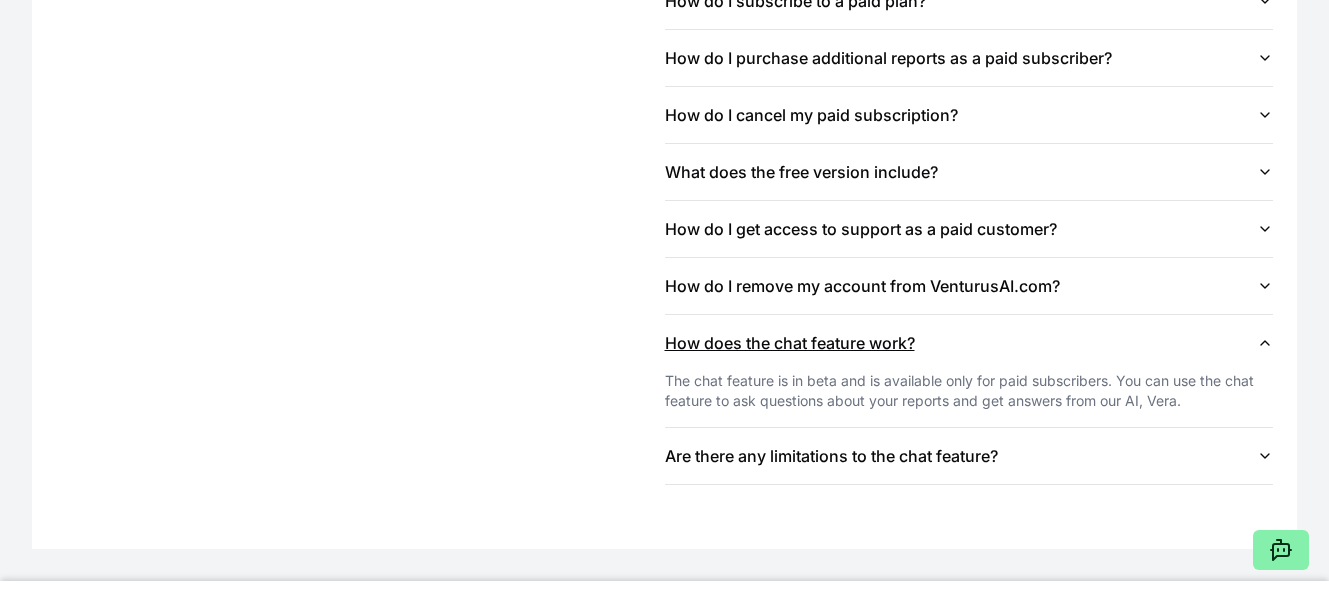 click on "How does the chat feature work?" at bounding box center [969, 343] 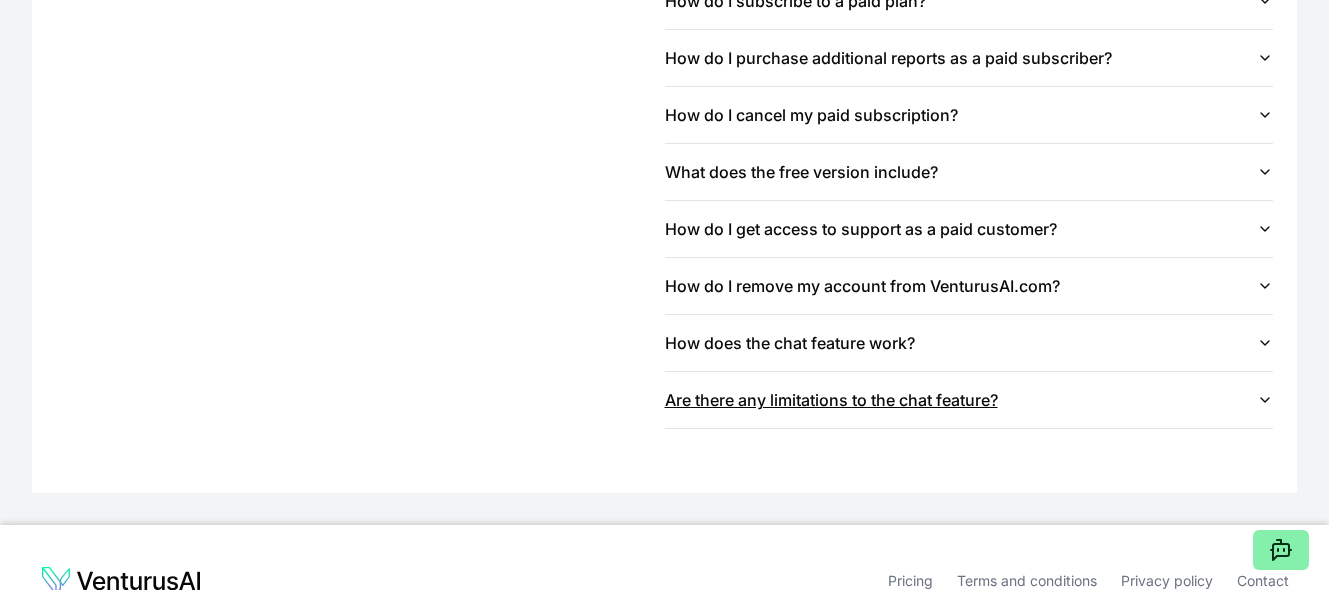 click on "Are there any limitations to the chat feature?" at bounding box center [969, 400] 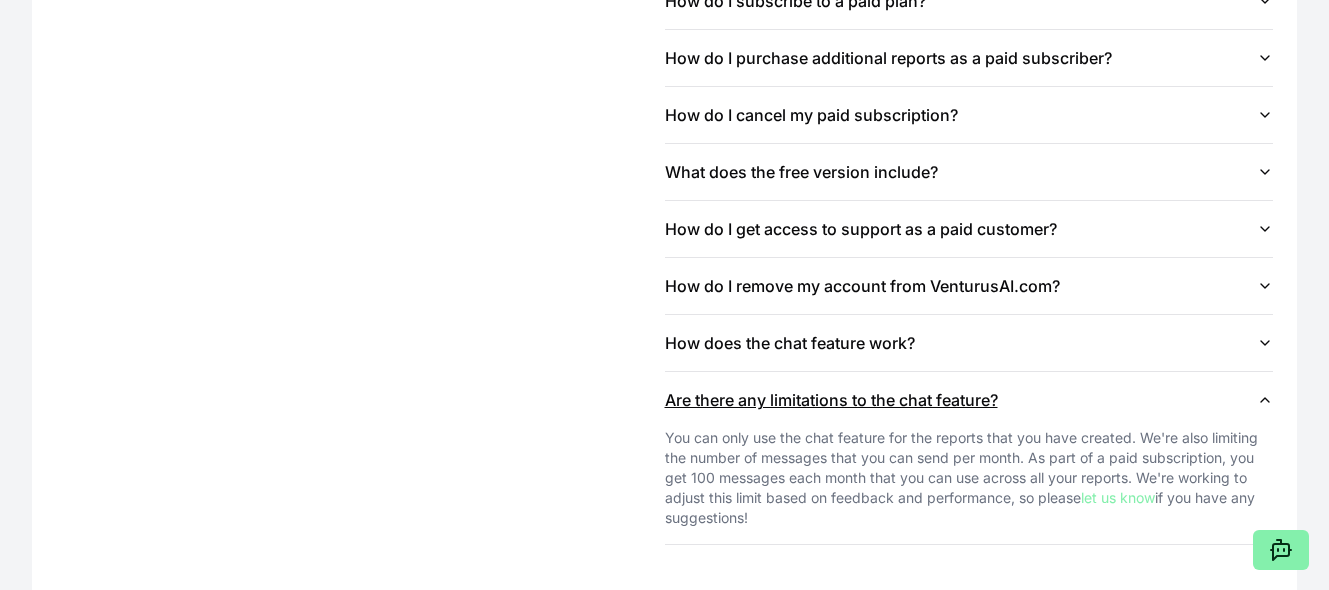 click on "Are there any limitations to the chat feature?" at bounding box center (969, 400) 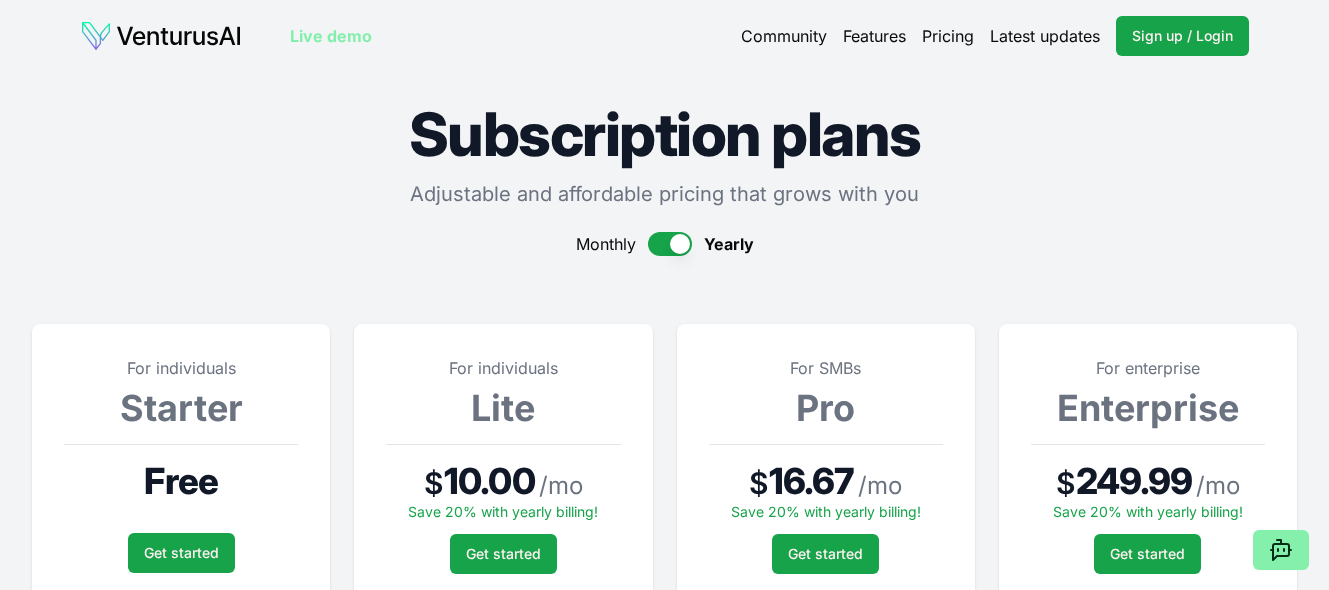 scroll, scrollTop: 0, scrollLeft: 0, axis: both 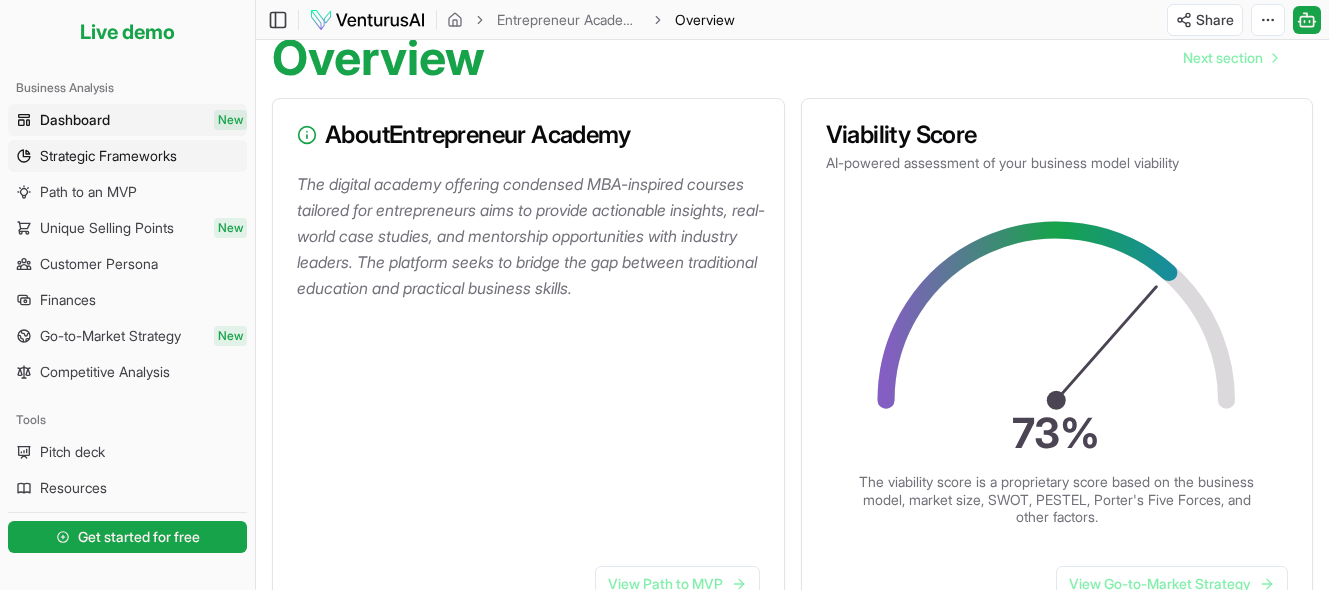 click on "Strategic Frameworks" at bounding box center (108, 156) 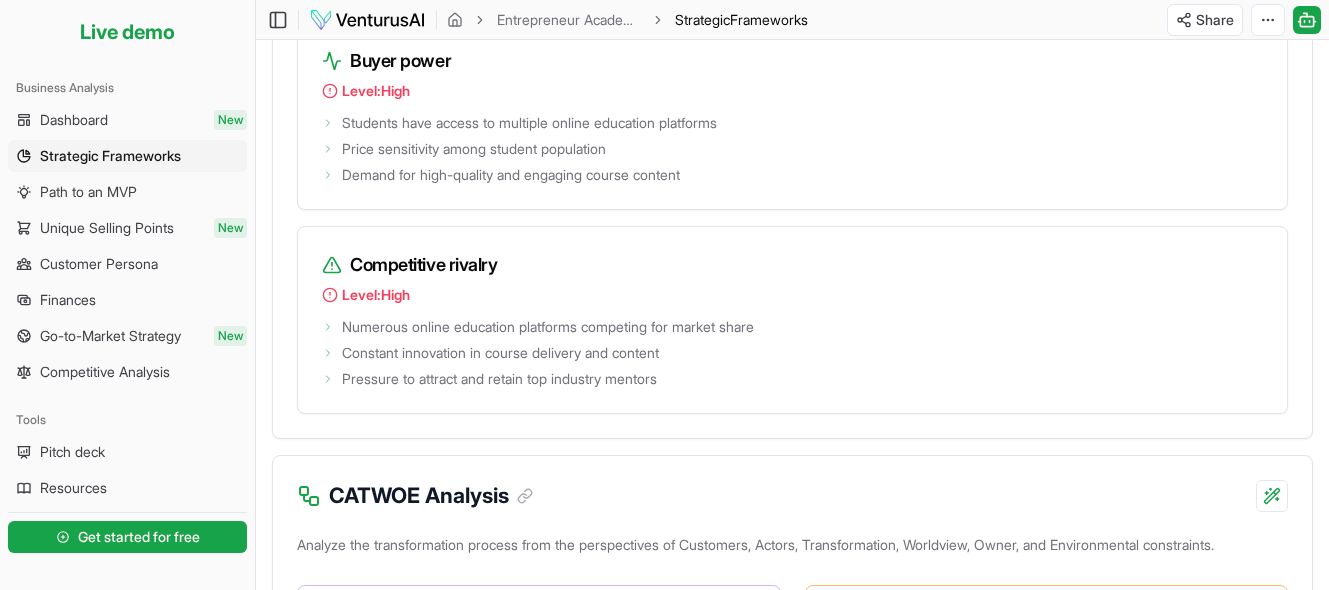 scroll, scrollTop: 2944, scrollLeft: 0, axis: vertical 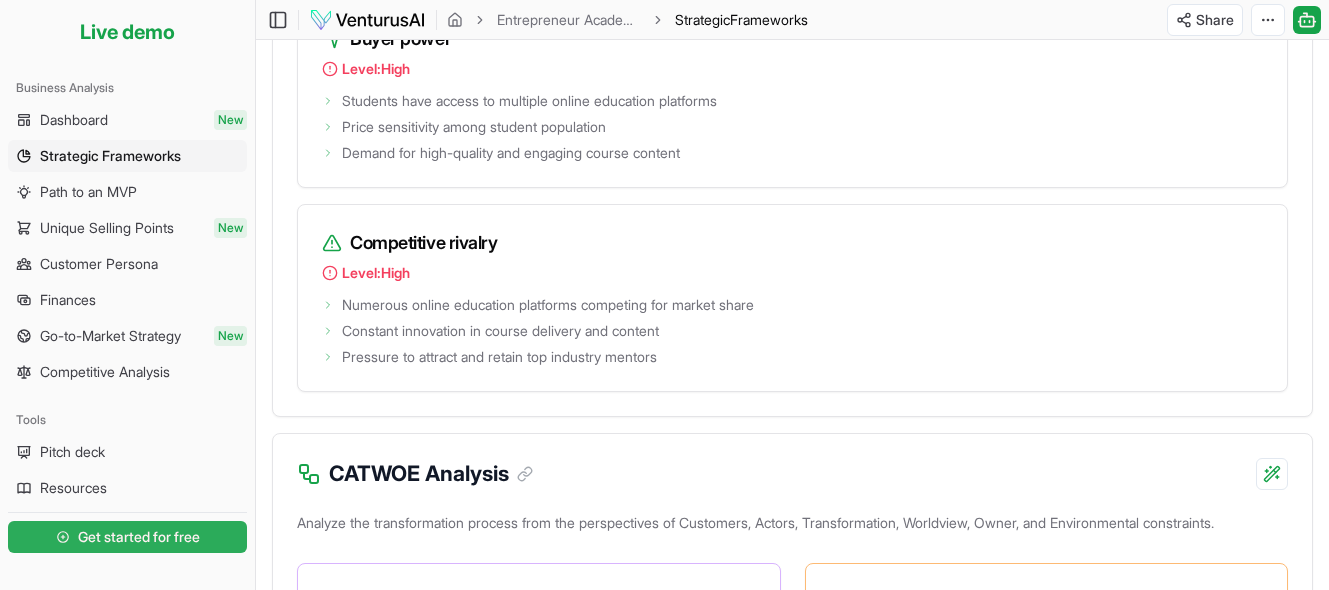 click on "Get started for free" at bounding box center [139, 537] 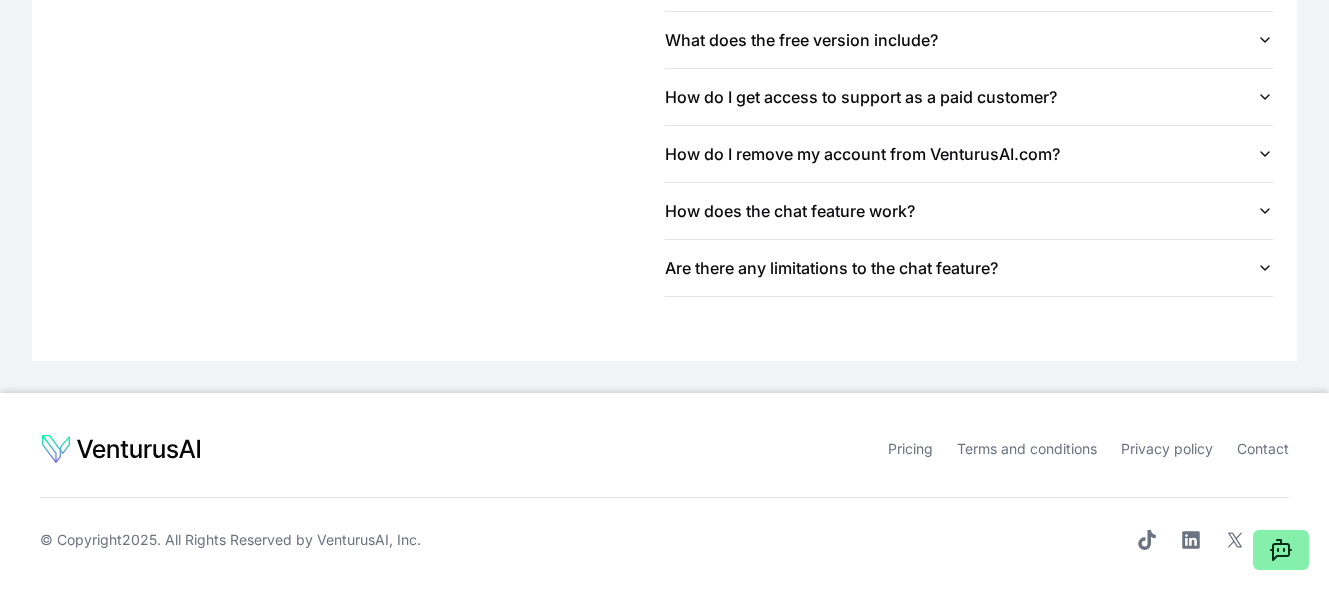 scroll, scrollTop: 0, scrollLeft: 0, axis: both 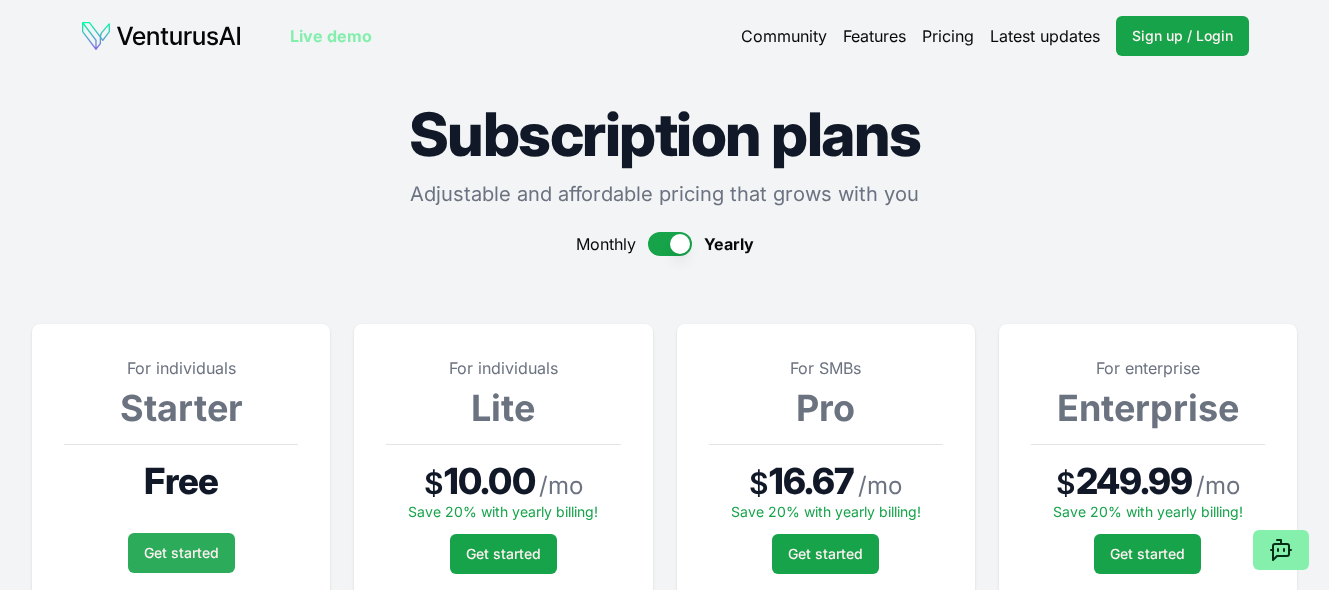 click on "Get started" at bounding box center [181, 553] 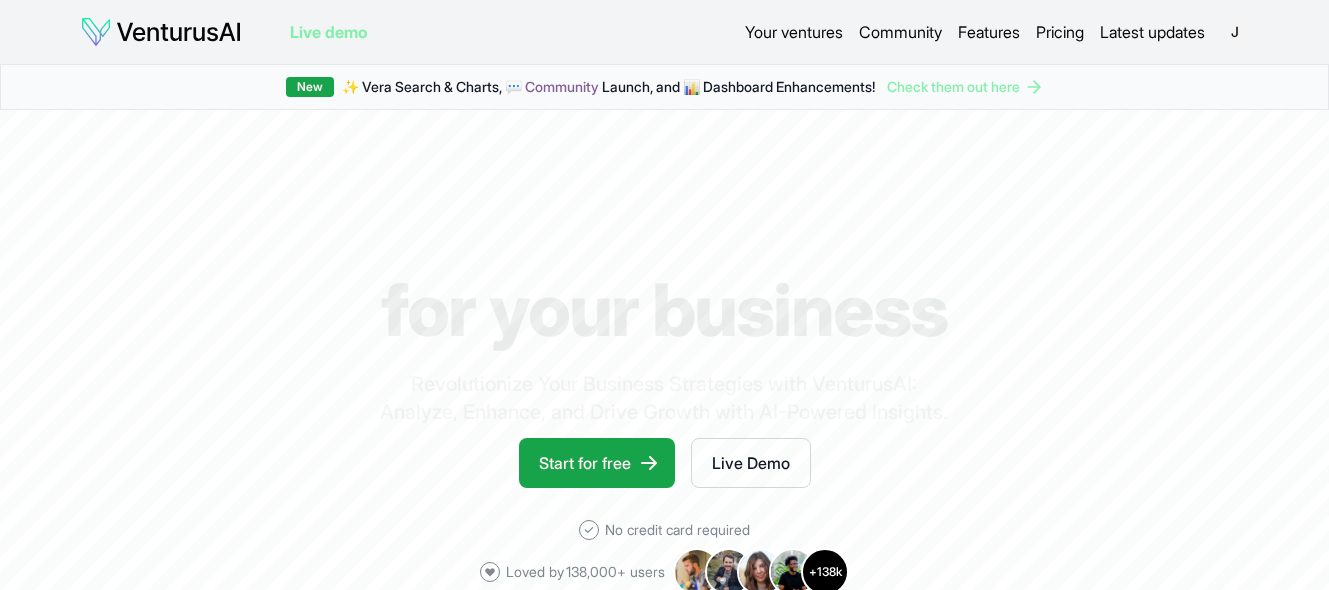 scroll, scrollTop: 0, scrollLeft: 0, axis: both 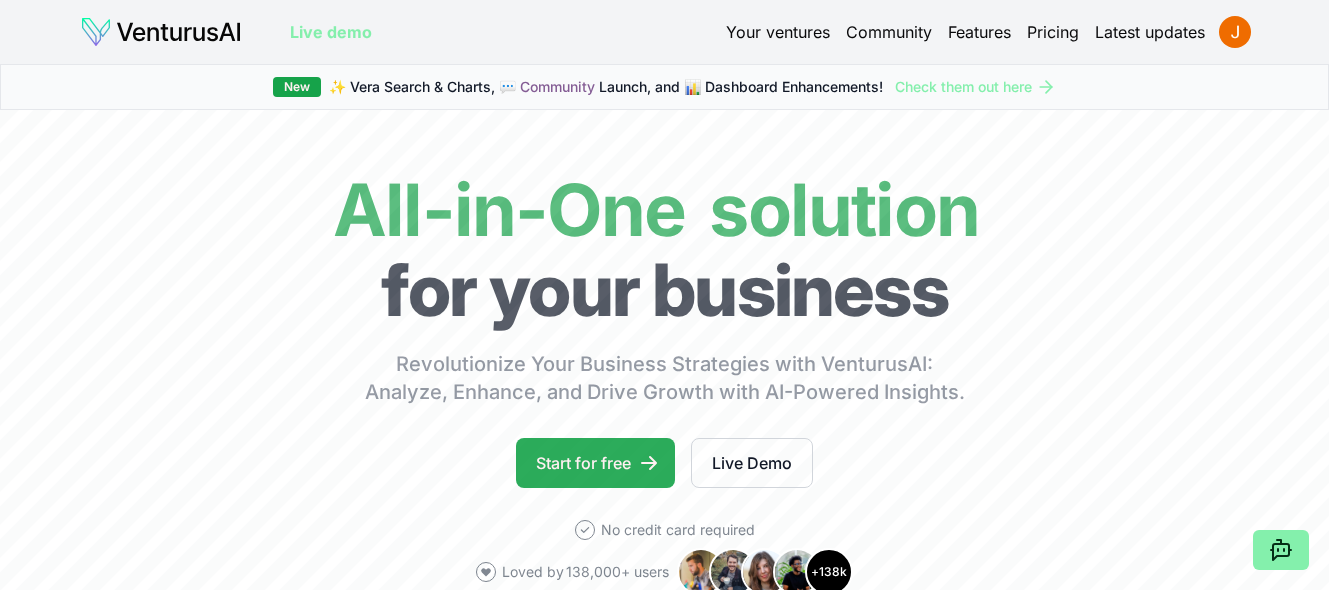 click on "Start for free" at bounding box center [595, 463] 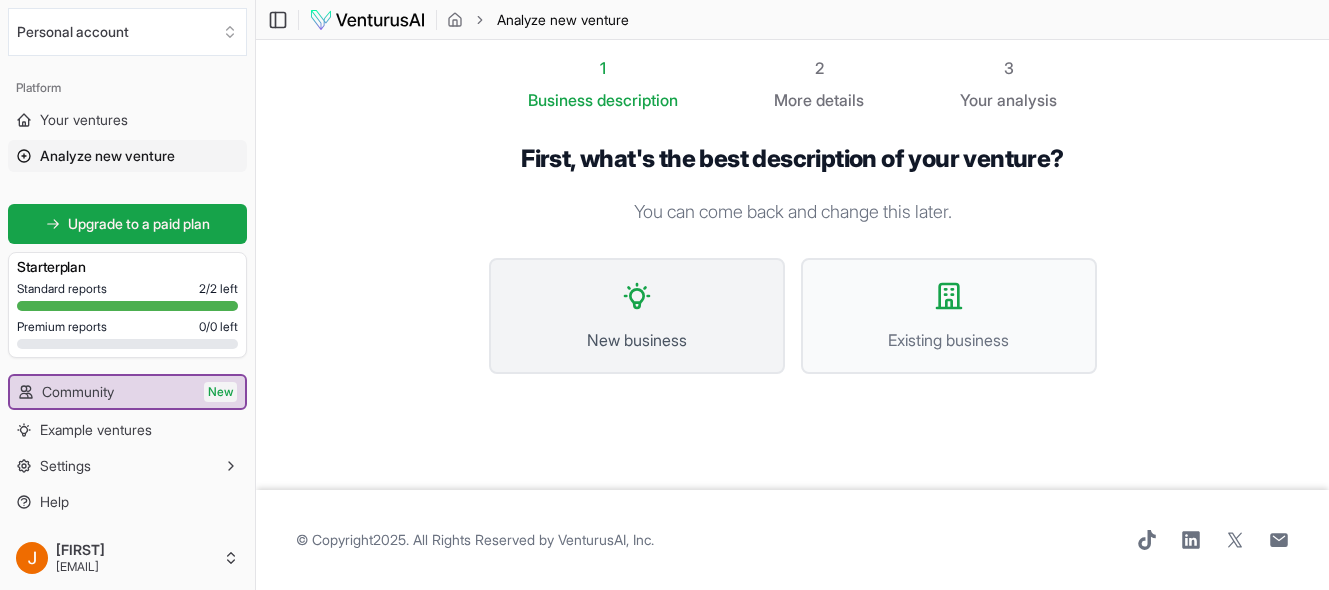 click on "New business" at bounding box center [637, 316] 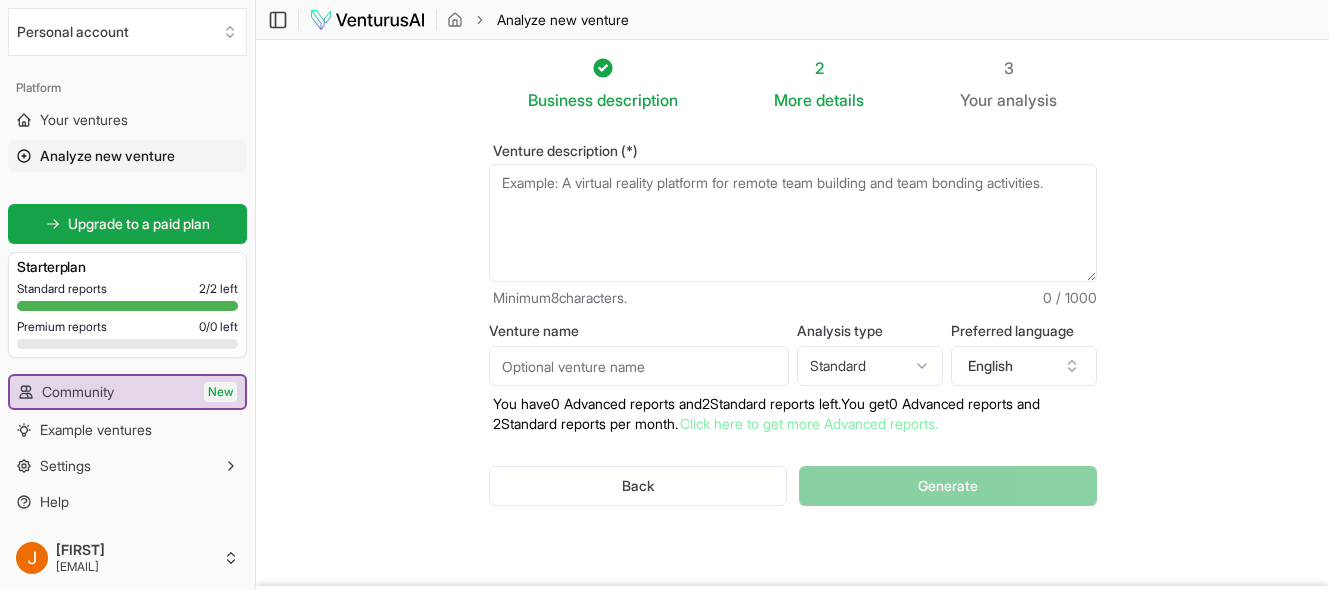 drag, startPoint x: 1072, startPoint y: 184, endPoint x: 828, endPoint y: 232, distance: 248.6765 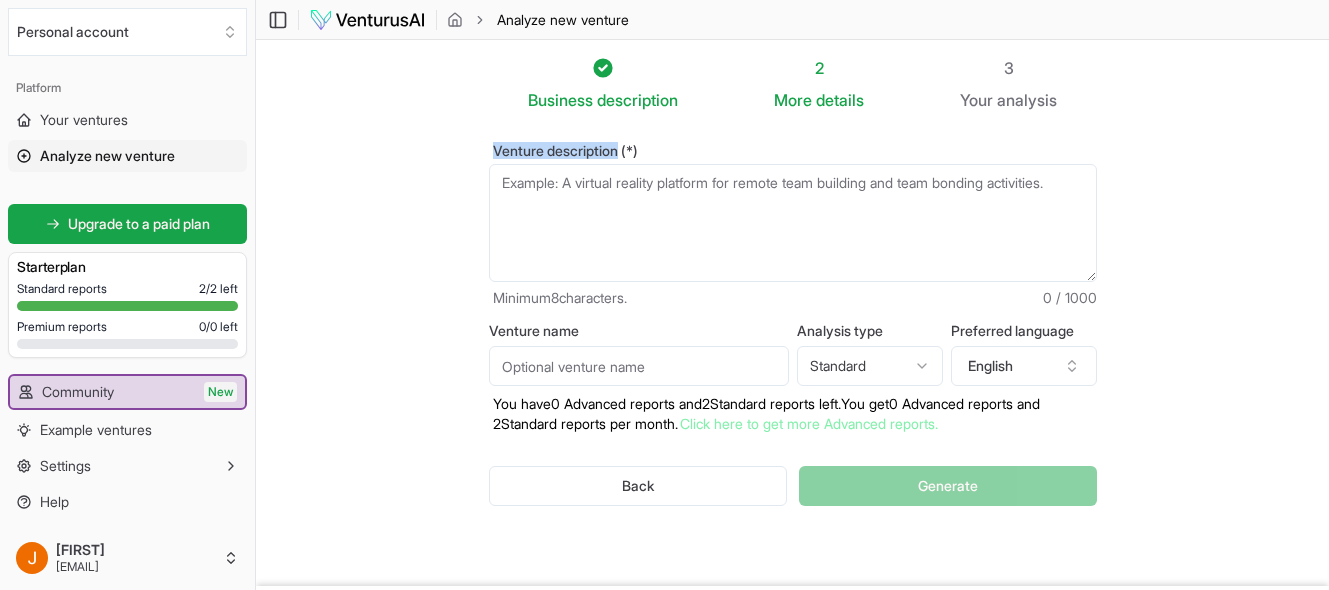 drag, startPoint x: 491, startPoint y: 149, endPoint x: 622, endPoint y: 154, distance: 131.09538 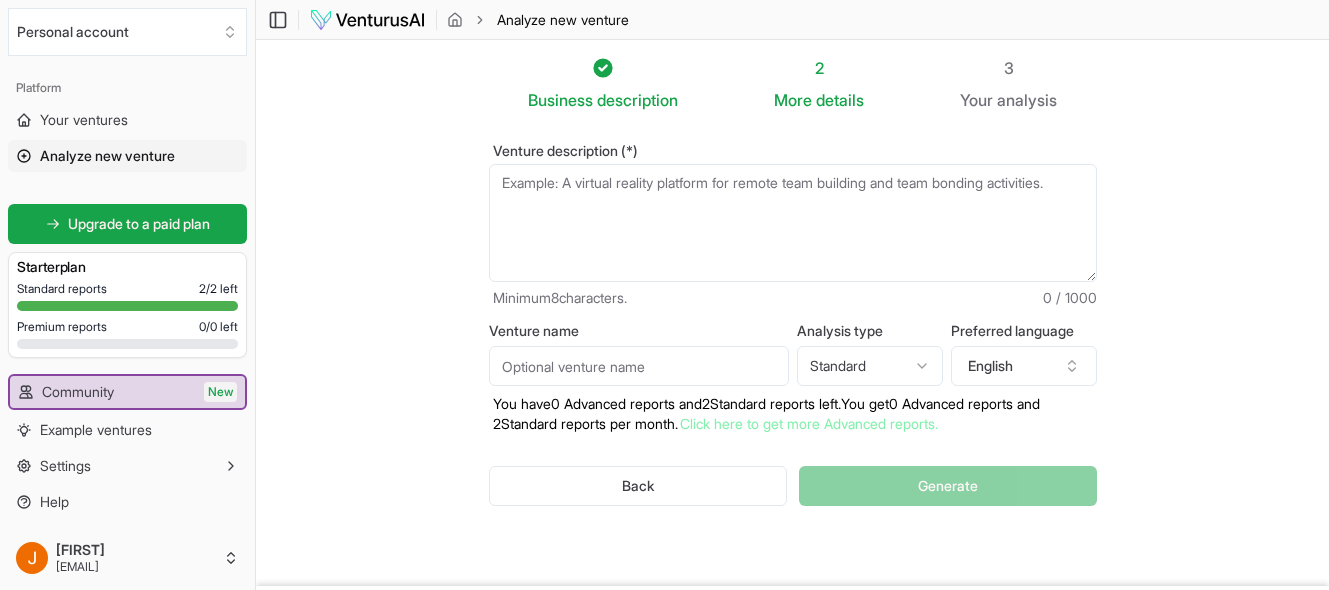click on "Venture description (*)" at bounding box center [793, 223] 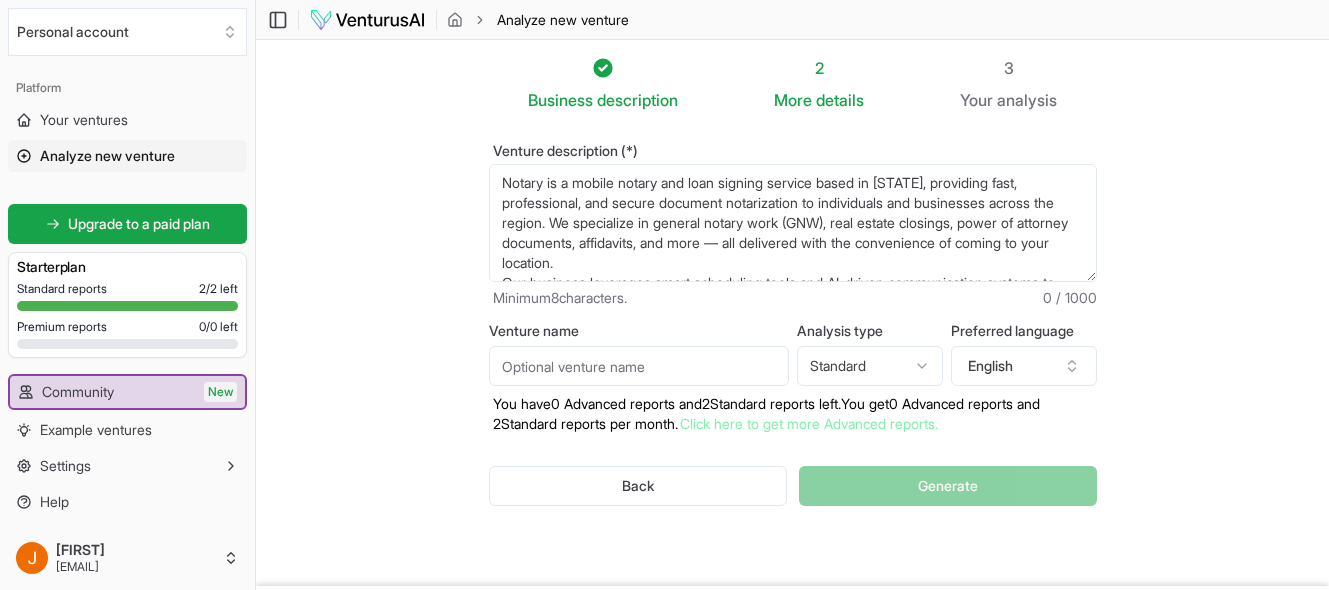 scroll, scrollTop: 80, scrollLeft: 0, axis: vertical 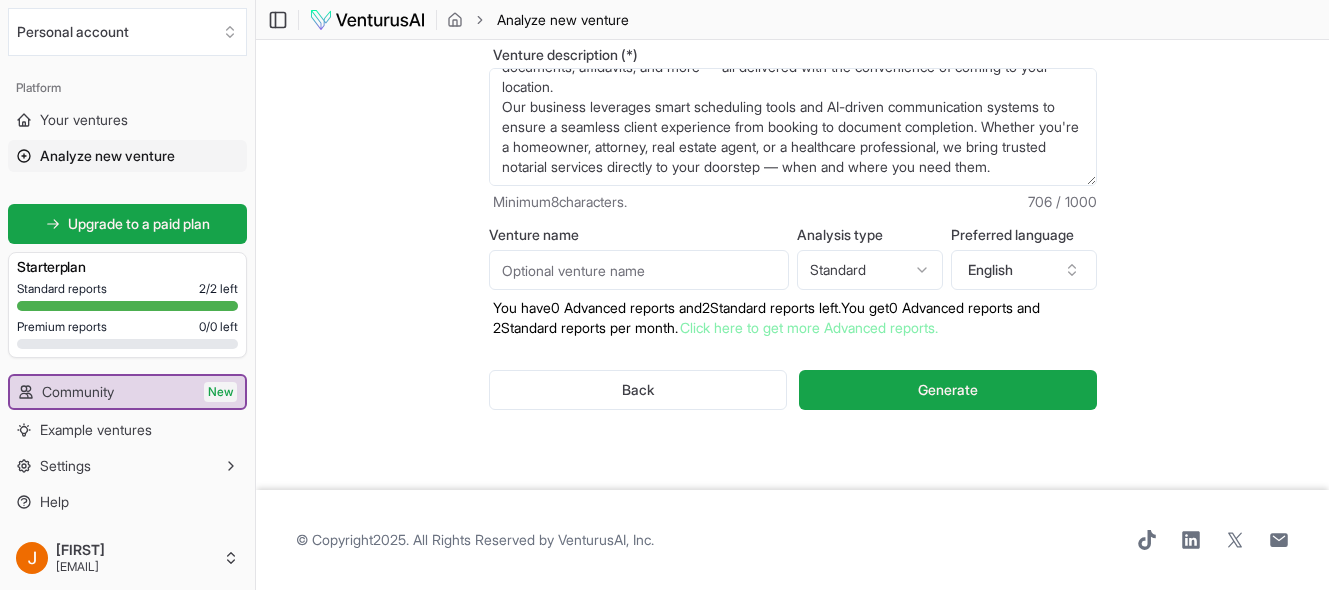 click on "Notary is a mobile notary and loan signing service based in South Carolina, providing fast, professional, and secure document notarization to individuals and businesses across the region. We specialize in general notary work (GNW), real estate closings, power of attorney documents, affidavits, and more — all delivered with the convenience of coming to your location.
Our business leverages smart scheduling tools and AI-driven communication systems to ensure a seamless client experience from booking to document completion. Whether you're a homeowner, attorney, real estate agent, or a healthcare professional, we bring trusted notarial services directly to your doorstep — when and where you need them." at bounding box center (793, 127) 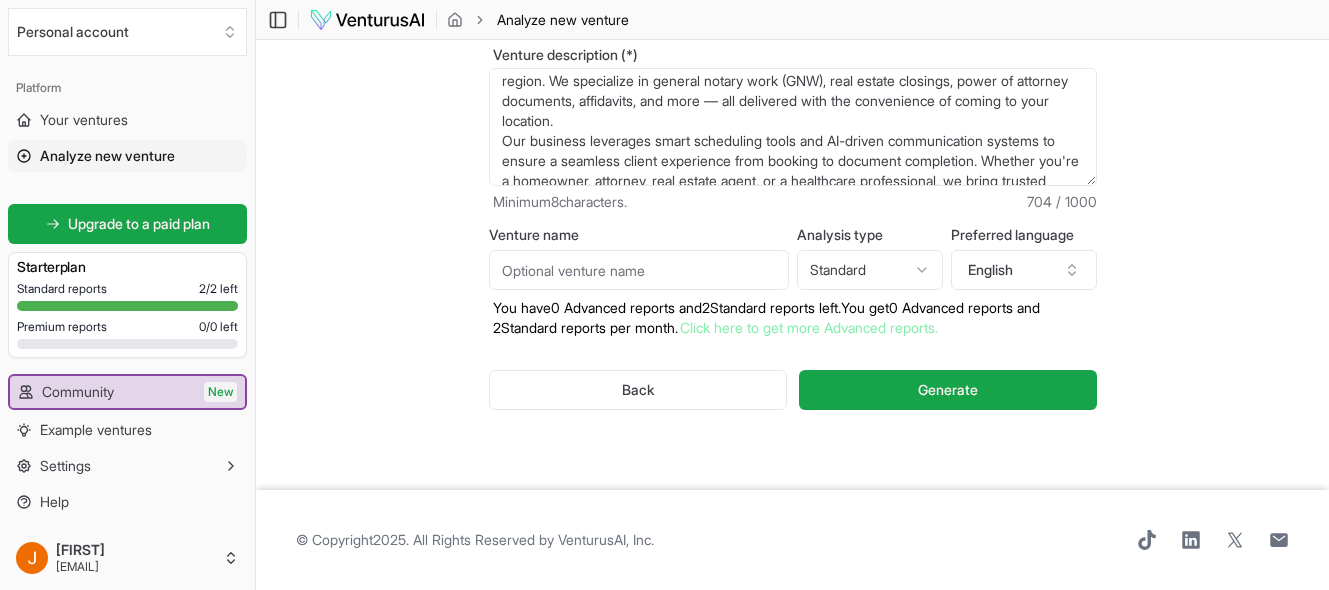 scroll, scrollTop: 50, scrollLeft: 0, axis: vertical 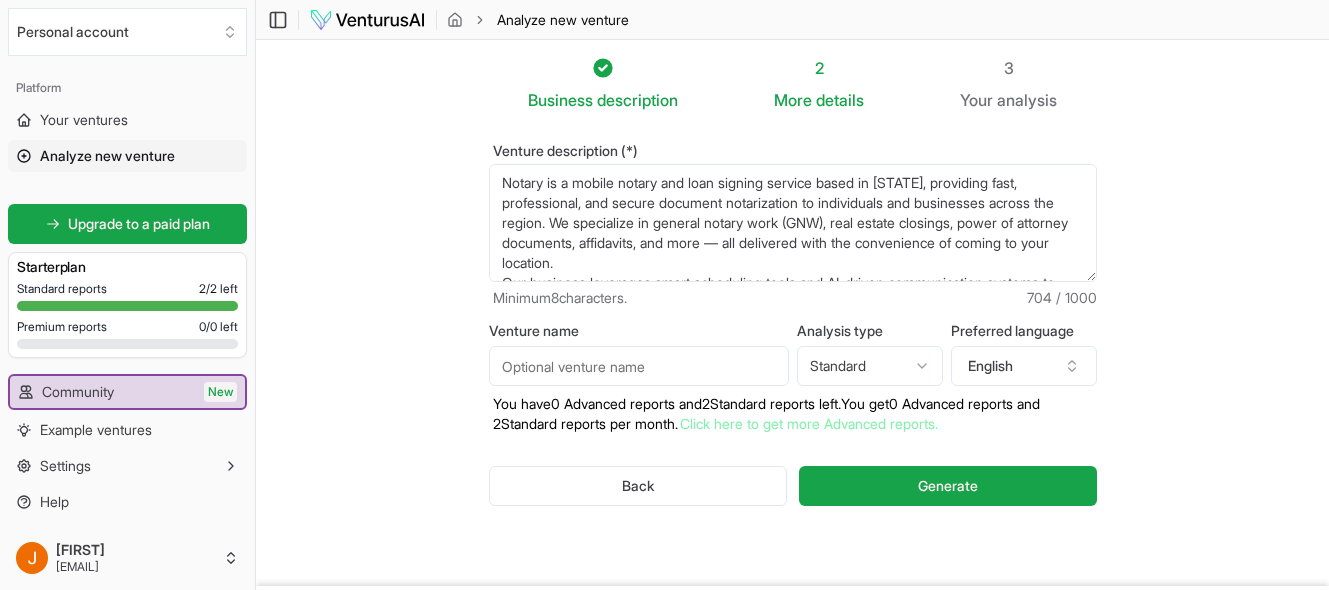 click on "Notary is a mobile notary and loan signing service based in South Carolina, providing fast, professional, and secure document notarization to individuals and businesses across the region. We specialize in general notary work (GNW), real estate closings, power of attorney documents, affidavits, and more — all delivered with the convenience of coming to your location.
Our business leverages smart scheduling tools and AI-driven communication systems to ensure a seamless client experience from booking to document completion. Whether you're a homeowner, attorney, real estate agent, or a healthcare professional, we bring trusted notarial services directly to your doorstep when and where you need them." at bounding box center (793, 223) 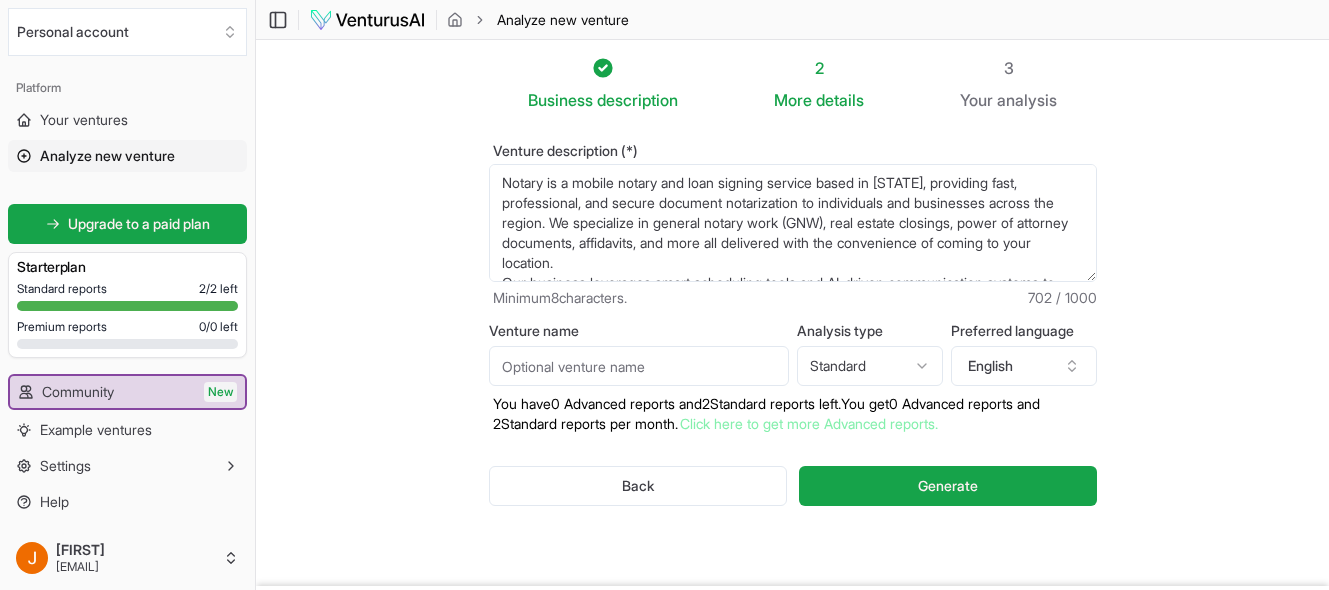 scroll, scrollTop: 0, scrollLeft: 0, axis: both 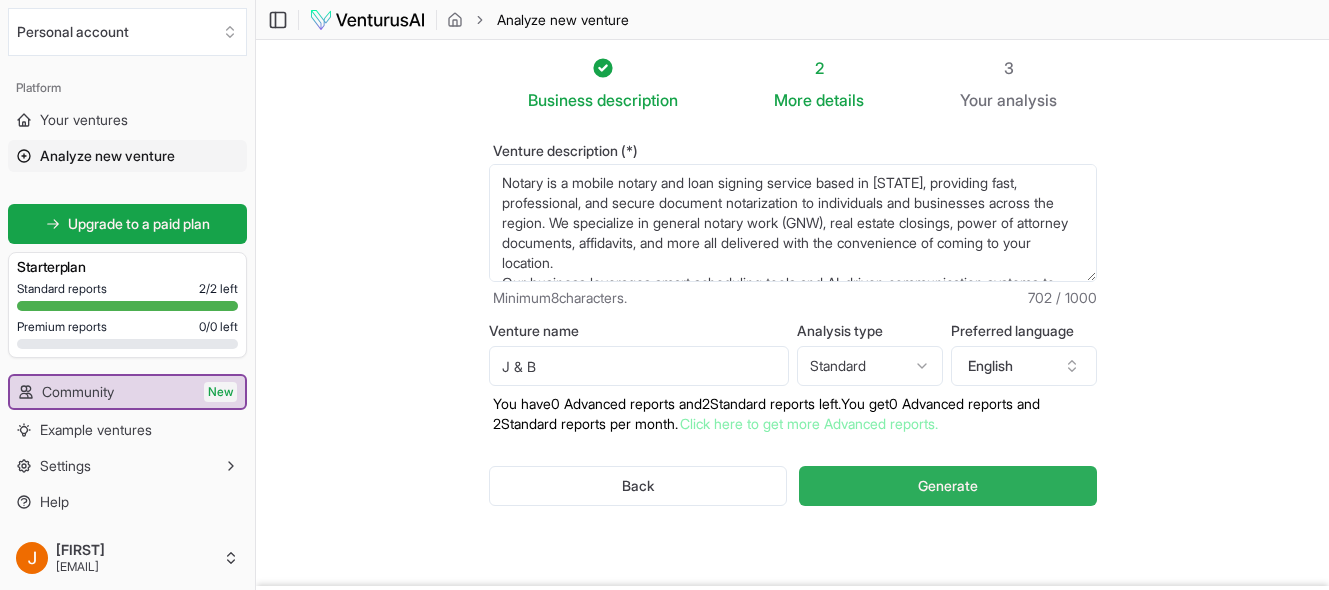 type on "J & B" 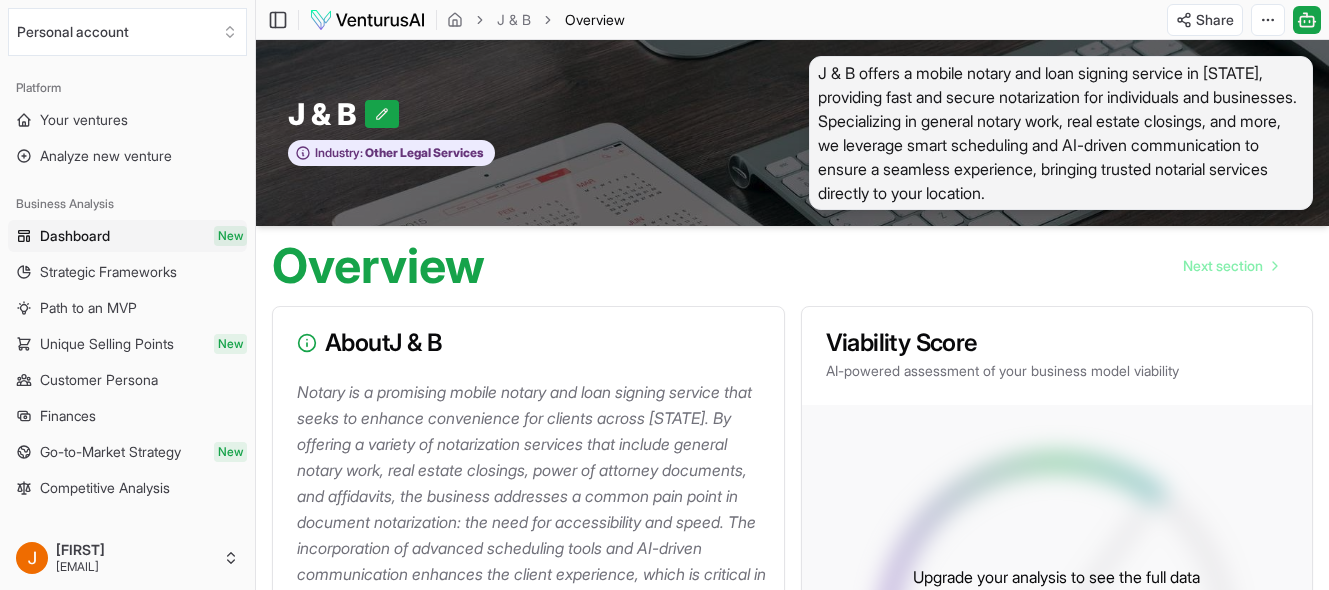 scroll, scrollTop: 0, scrollLeft: 0, axis: both 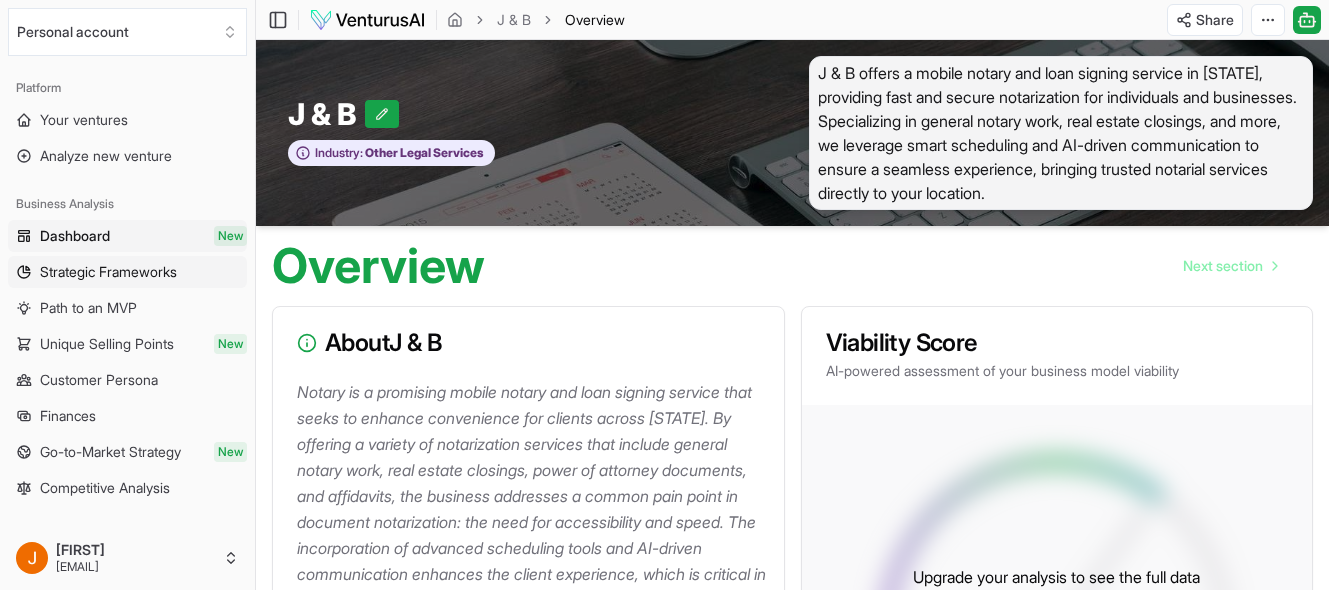 click on "Strategic Frameworks" at bounding box center [108, 272] 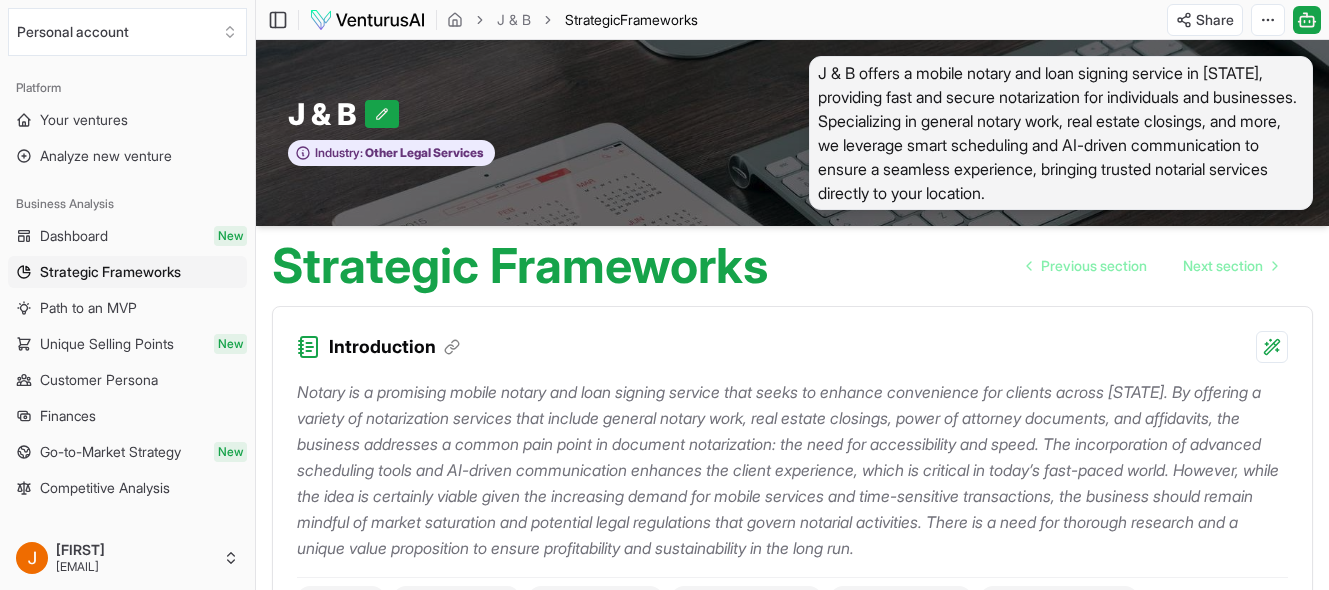 scroll, scrollTop: 0, scrollLeft: 0, axis: both 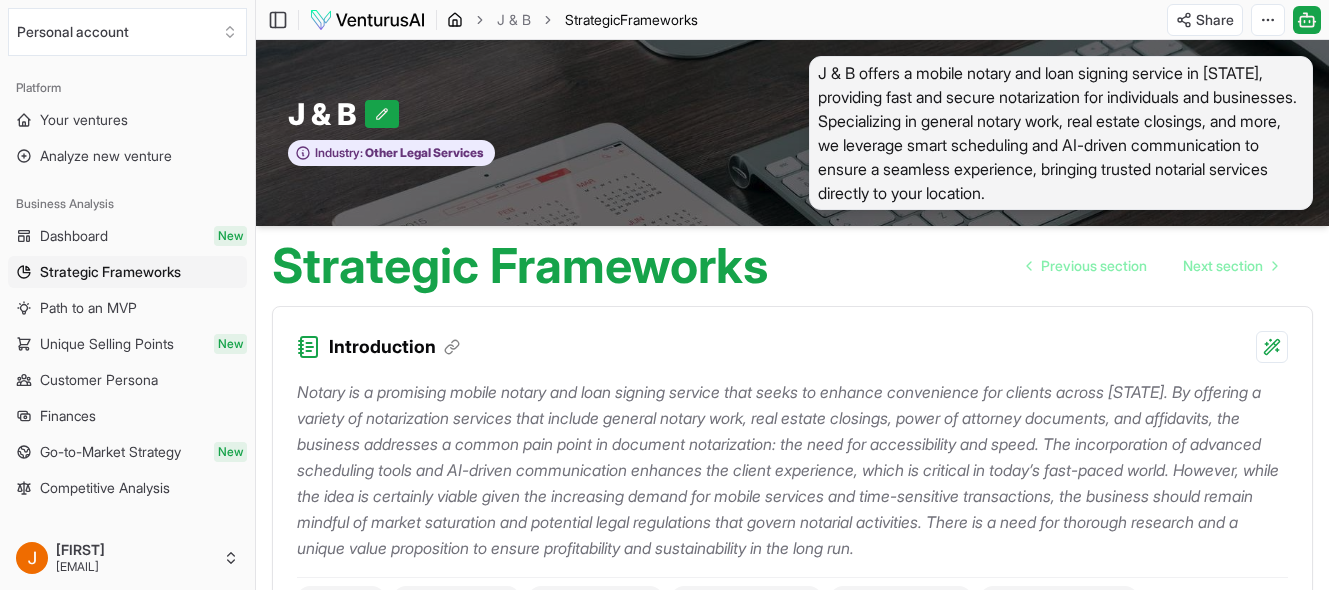 click 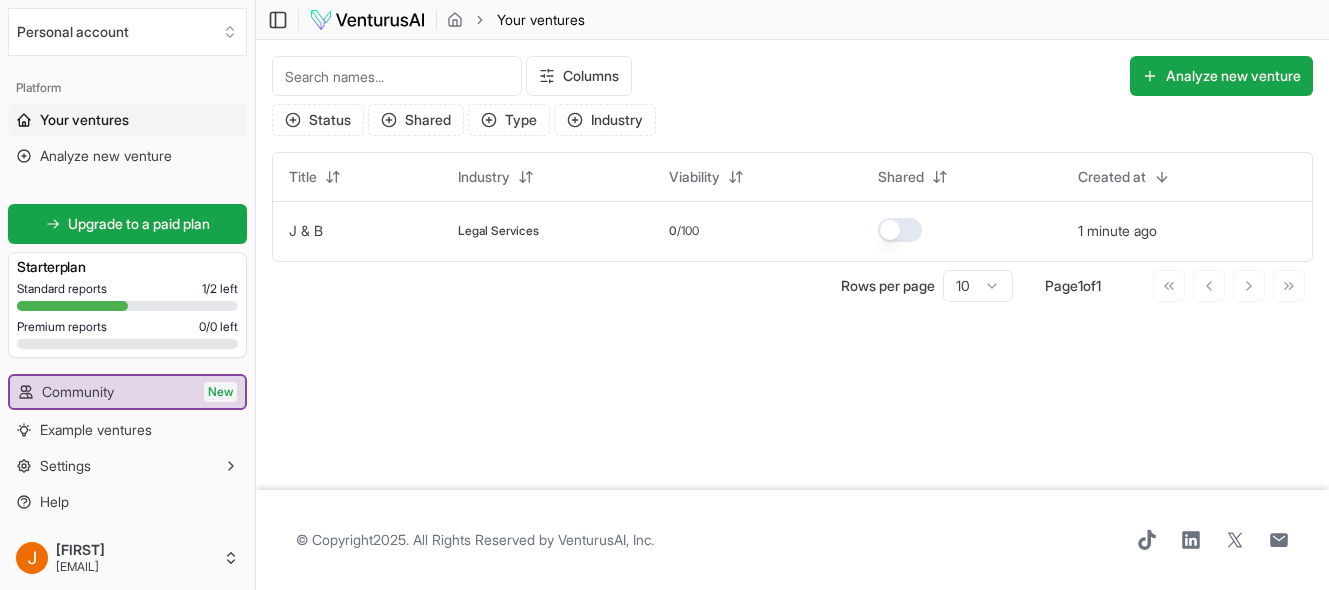 scroll, scrollTop: 0, scrollLeft: 0, axis: both 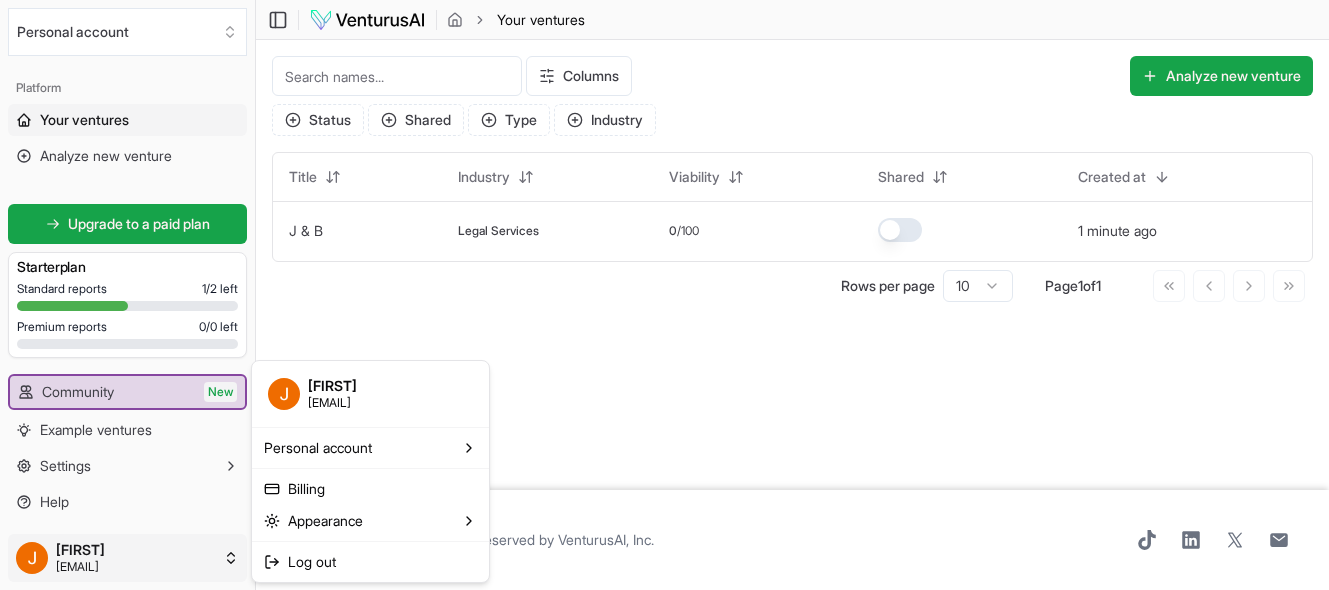 click on "We value your privacy We use cookies to enhance your browsing experience, serve personalized ads or content, and analyze our traffic. By clicking "Accept All", you consent to our use of cookies. Customize    Accept All Customize Consent Preferences   We use cookies to help you navigate efficiently and perform certain functions. You will find detailed information about all cookies under each consent category below. The cookies that are categorized as "Necessary" are stored on your browser as they are essential for enabling the basic functionalities of the site. ...  Show more Necessary Always Active Necessary cookies are required to enable the basic features of this site, such as providing secure log-in or adjusting your consent preferences. These cookies do not store any personally identifiable data. Cookie cookieyes-consent Duration 1 year Description Cookie __cf_bm Duration 1 hour Description This cookie, set by Cloudflare, is used to support Cloudflare Bot Management.  Cookie _cfuvid Duration session lidc" at bounding box center [664, 295] 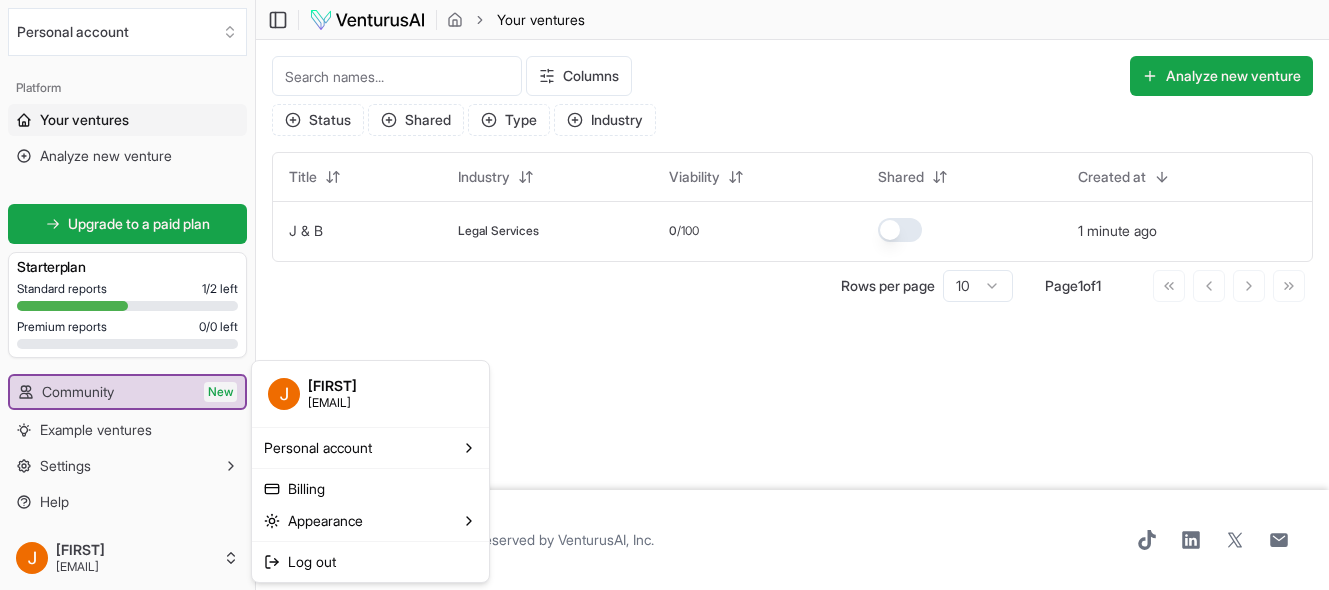 click on "We value your privacy We use cookies to enhance your browsing experience, serve personalized ads or content, and analyze our traffic. By clicking "Accept All", you consent to our use of cookies. Customize    Accept All Customize Consent Preferences   We use cookies to help you navigate efficiently and perform certain functions. You will find detailed information about all cookies under each consent category below. The cookies that are categorized as "Necessary" are stored on your browser as they are essential for enabling the basic functionalities of the site. ...  Show more Necessary Always Active Necessary cookies are required to enable the basic features of this site, such as providing secure log-in or adjusting your consent preferences. These cookies do not store any personally identifiable data. Cookie cookieyes-consent Duration 1 year Description Cookie __cf_bm Duration 1 hour Description This cookie, set by Cloudflare, is used to support Cloudflare Bot Management.  Cookie _cfuvid Duration session lidc" at bounding box center [664, 295] 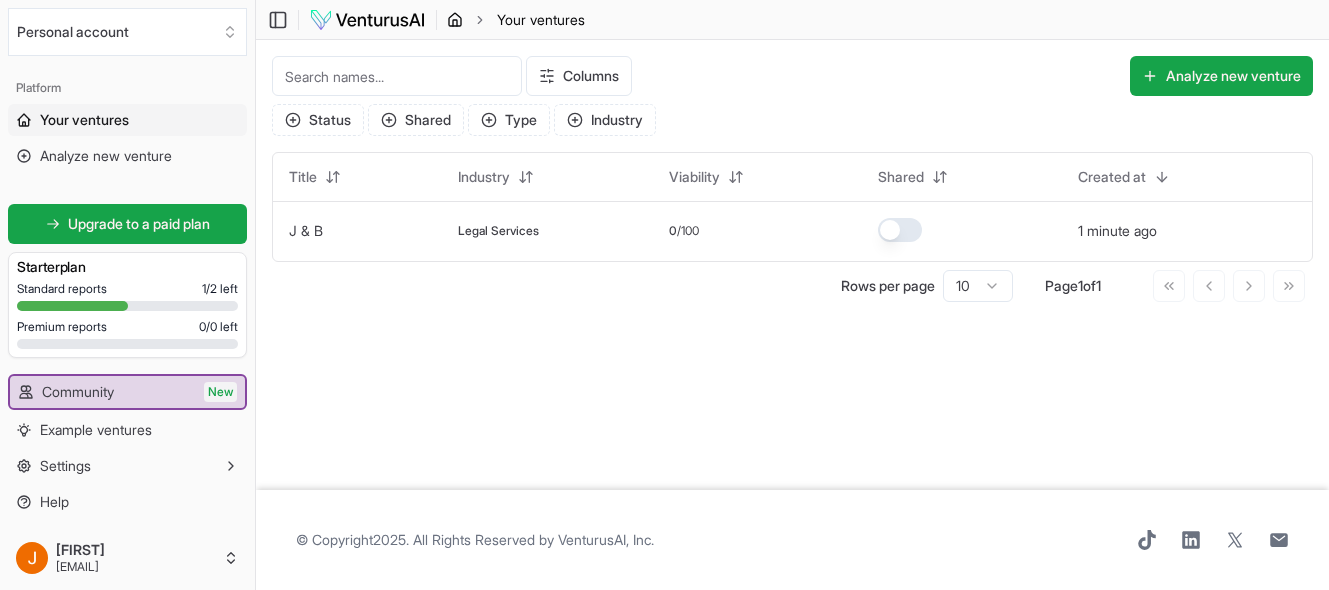 click 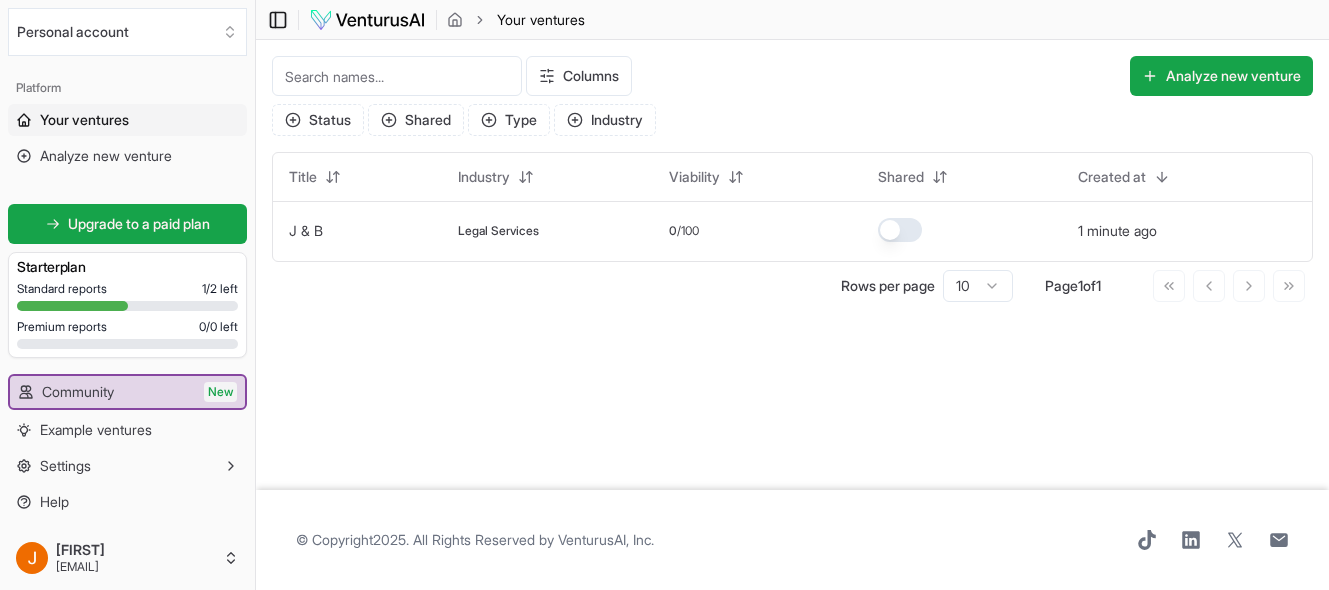click 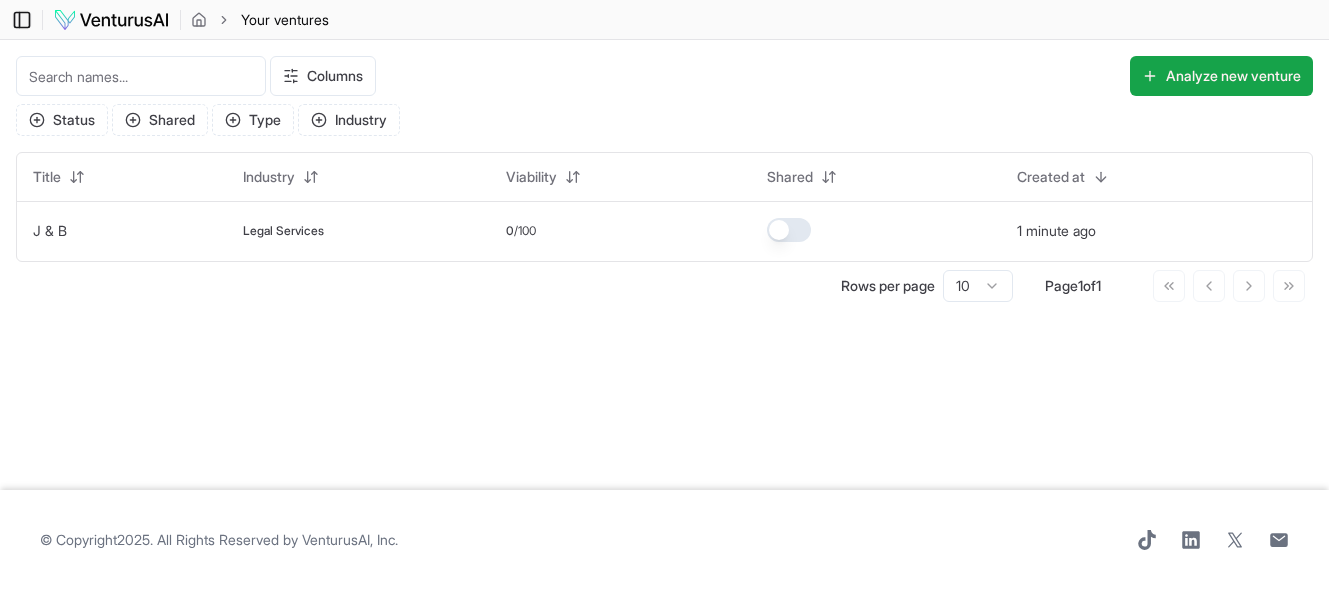 click 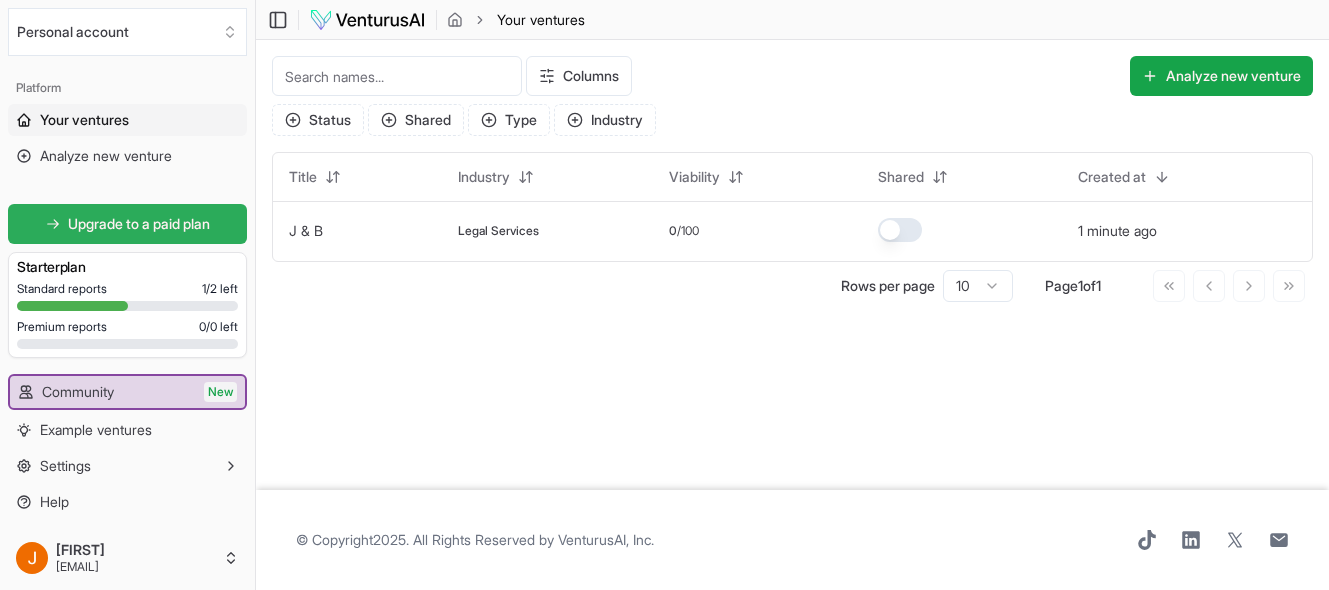 click on "Upgrade to a paid plan" at bounding box center (139, 224) 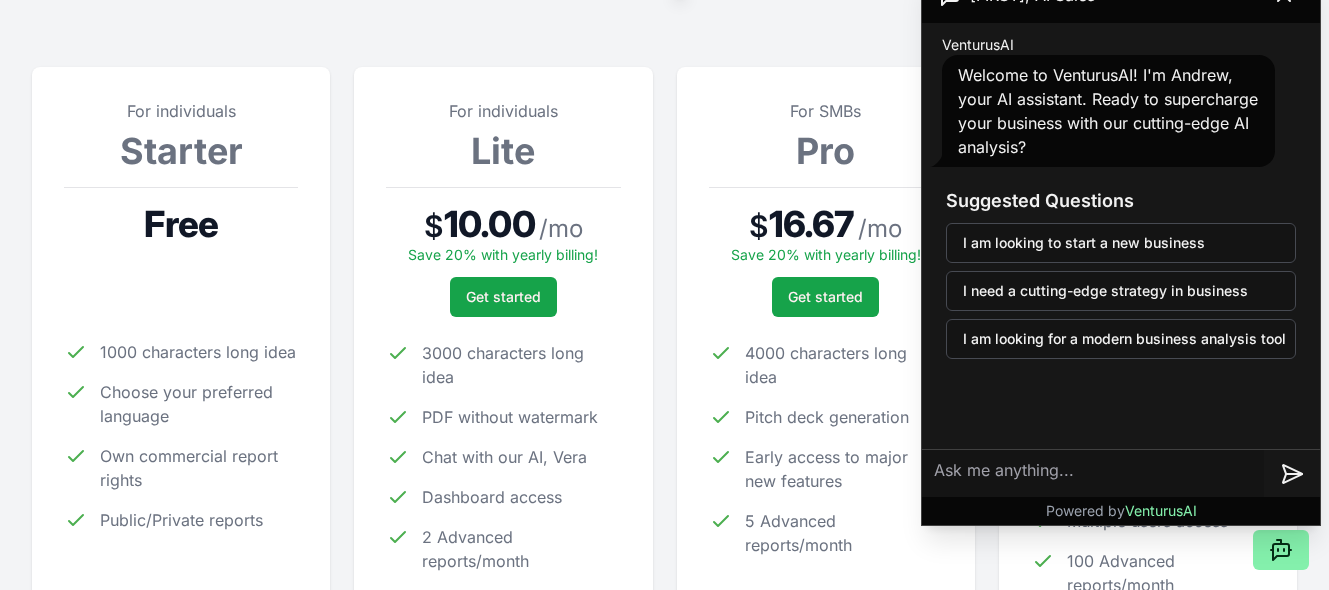 scroll, scrollTop: 240, scrollLeft: 0, axis: vertical 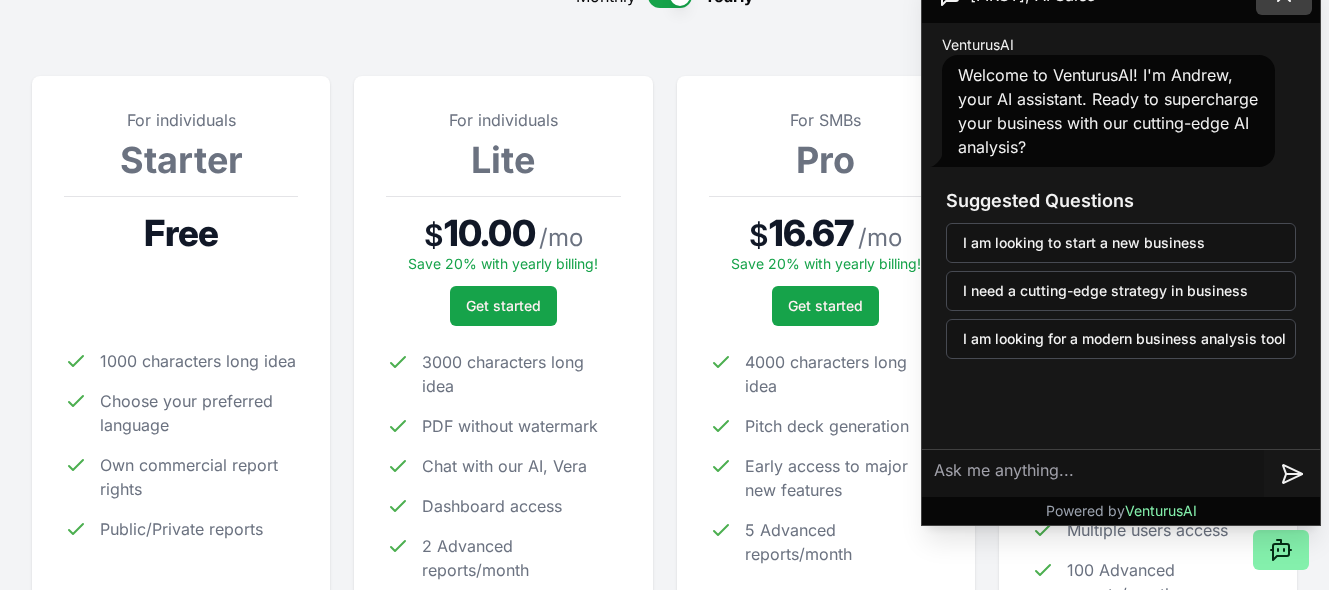 click 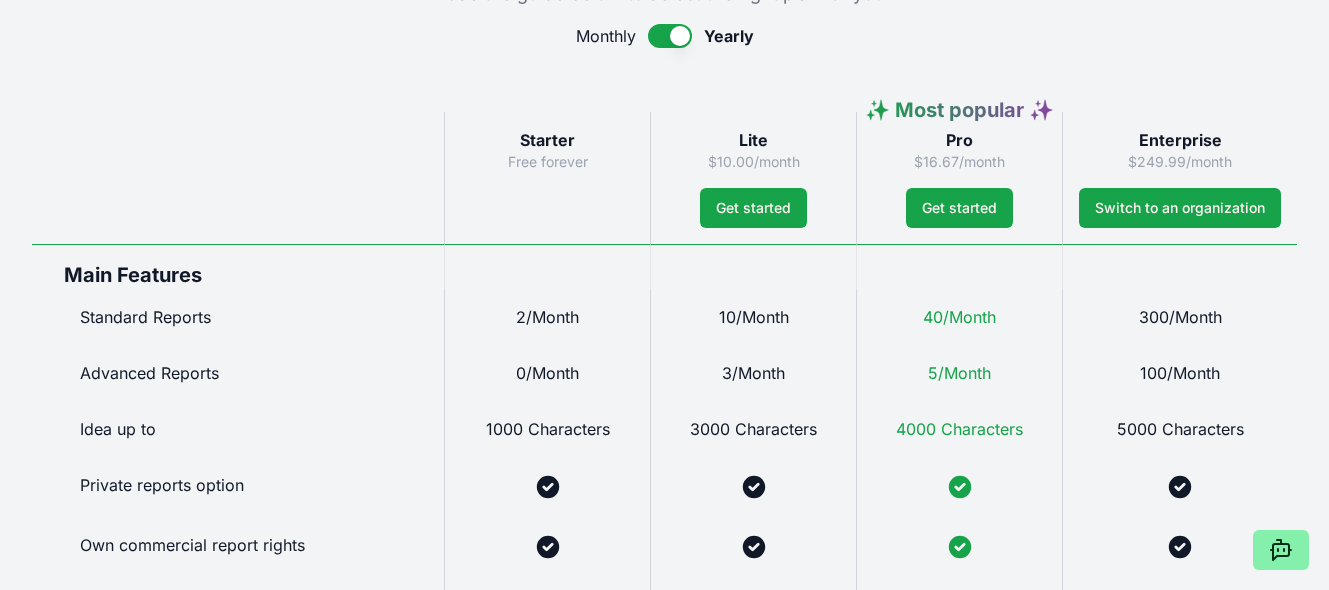 scroll, scrollTop: 1046, scrollLeft: 0, axis: vertical 